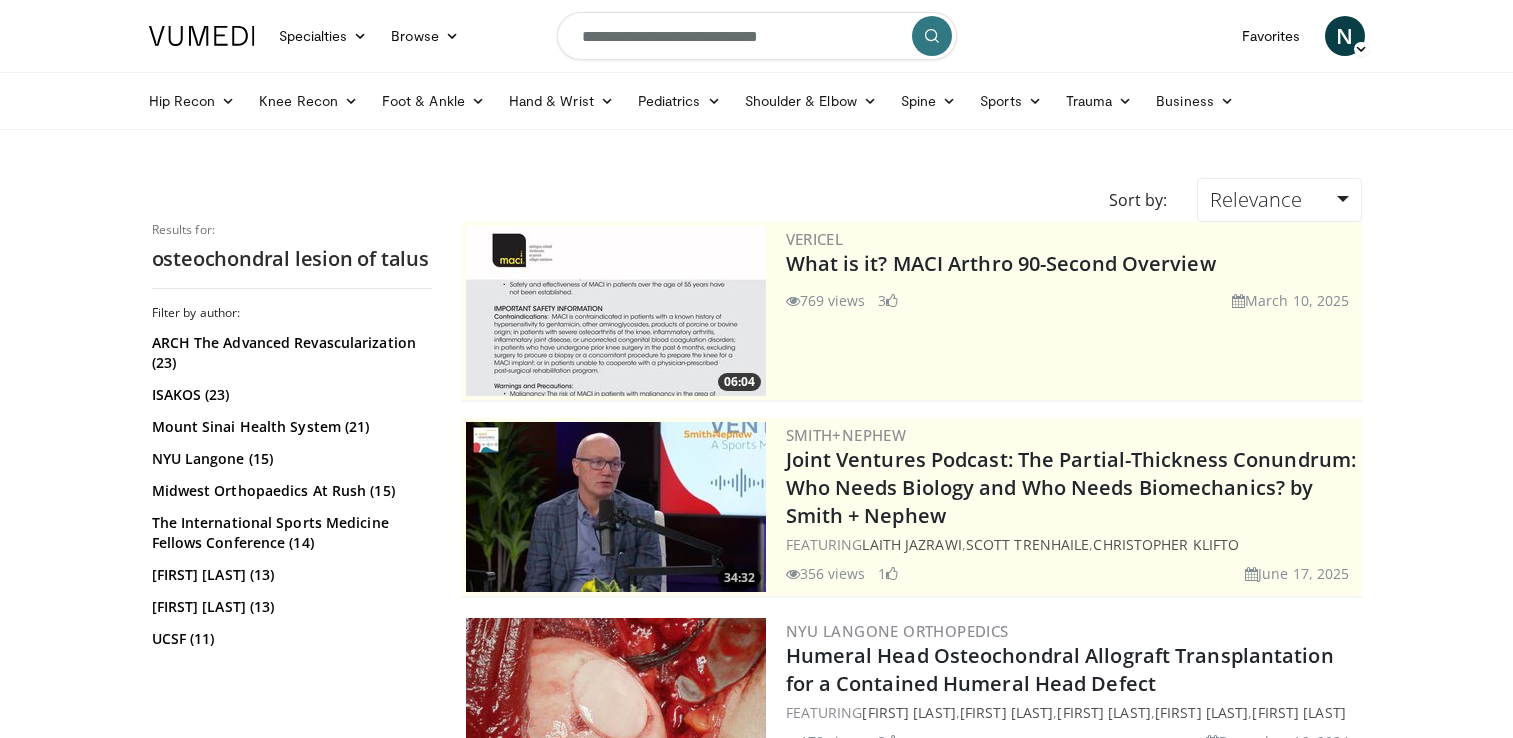 scroll, scrollTop: 2740, scrollLeft: 0, axis: vertical 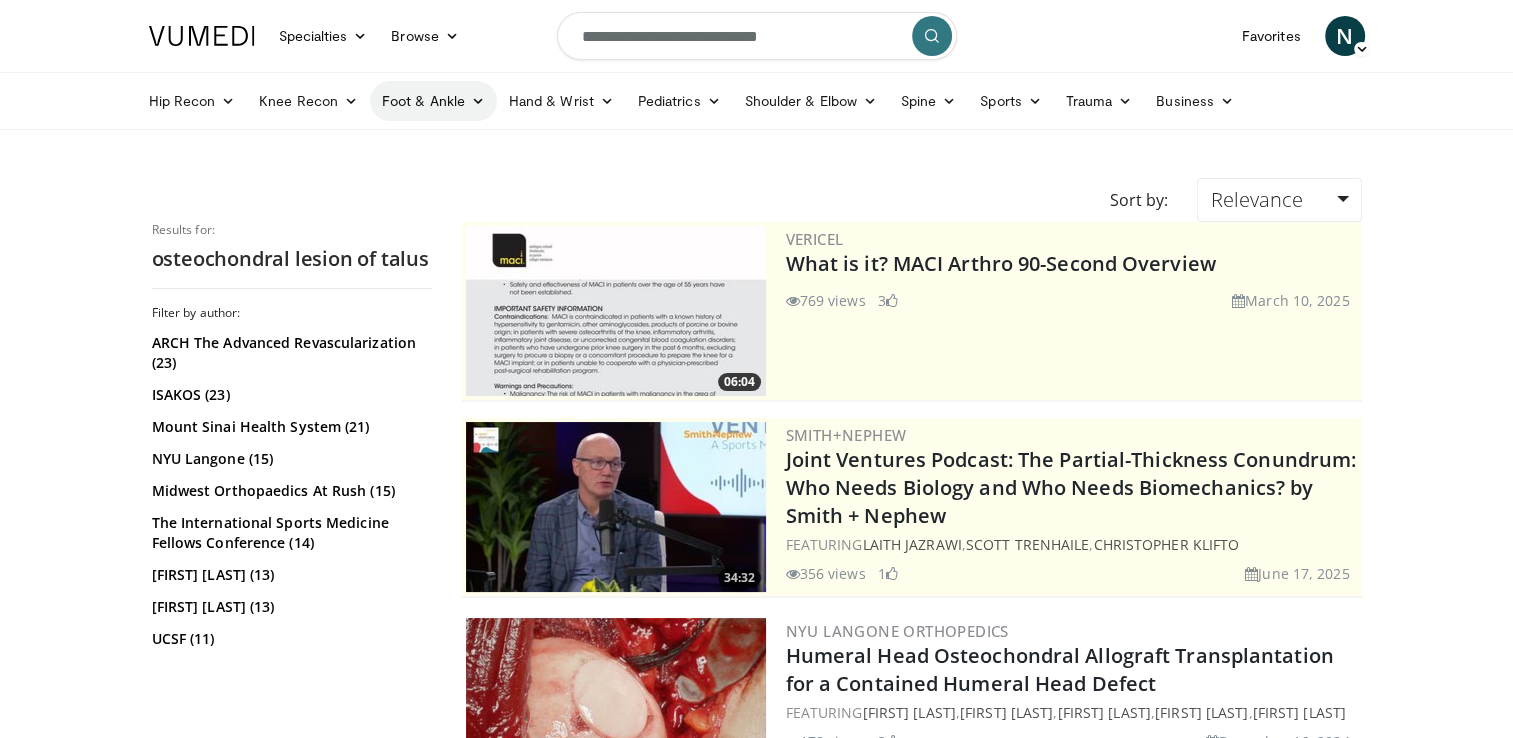 click on "Foot & Ankle" at bounding box center [433, 101] 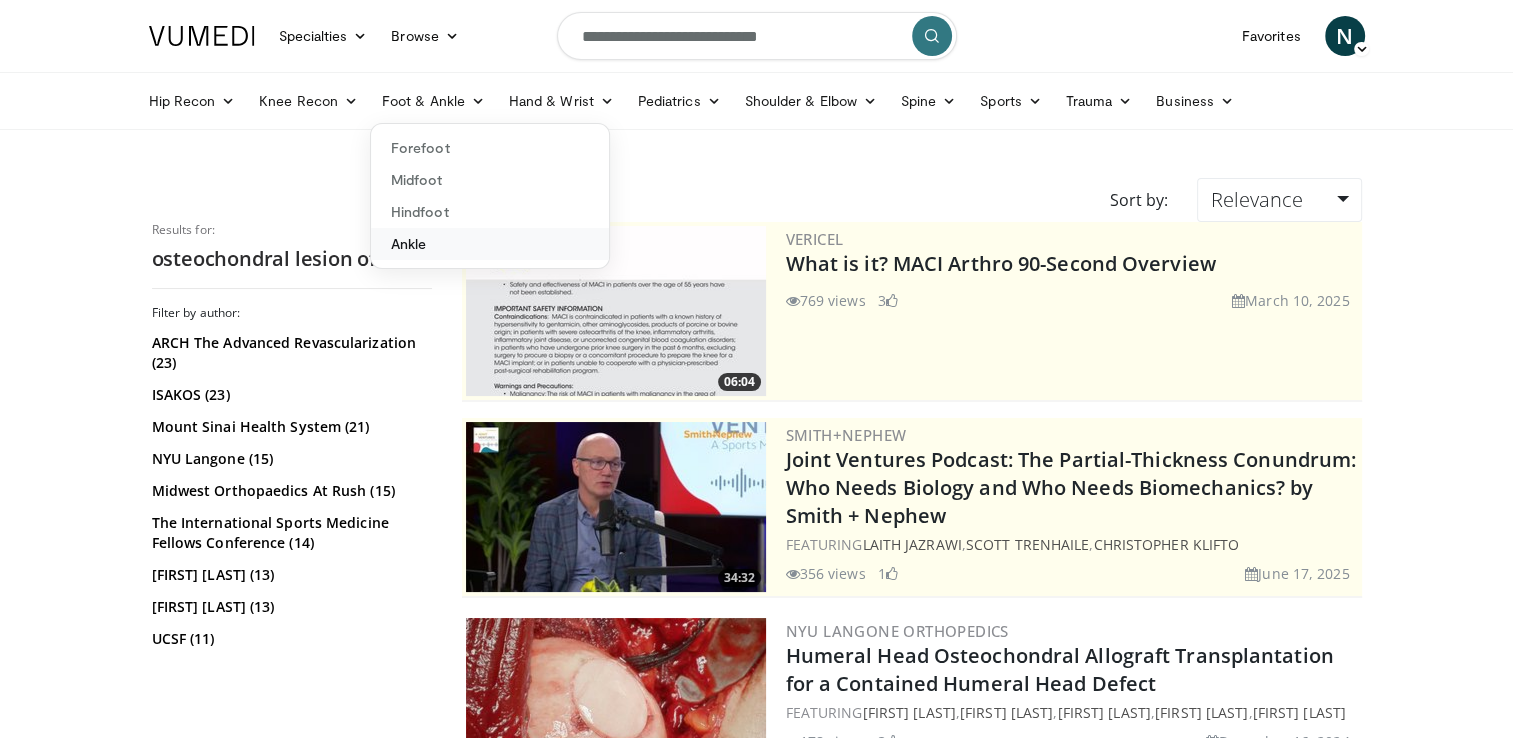 click on "Ankle" at bounding box center (490, 244) 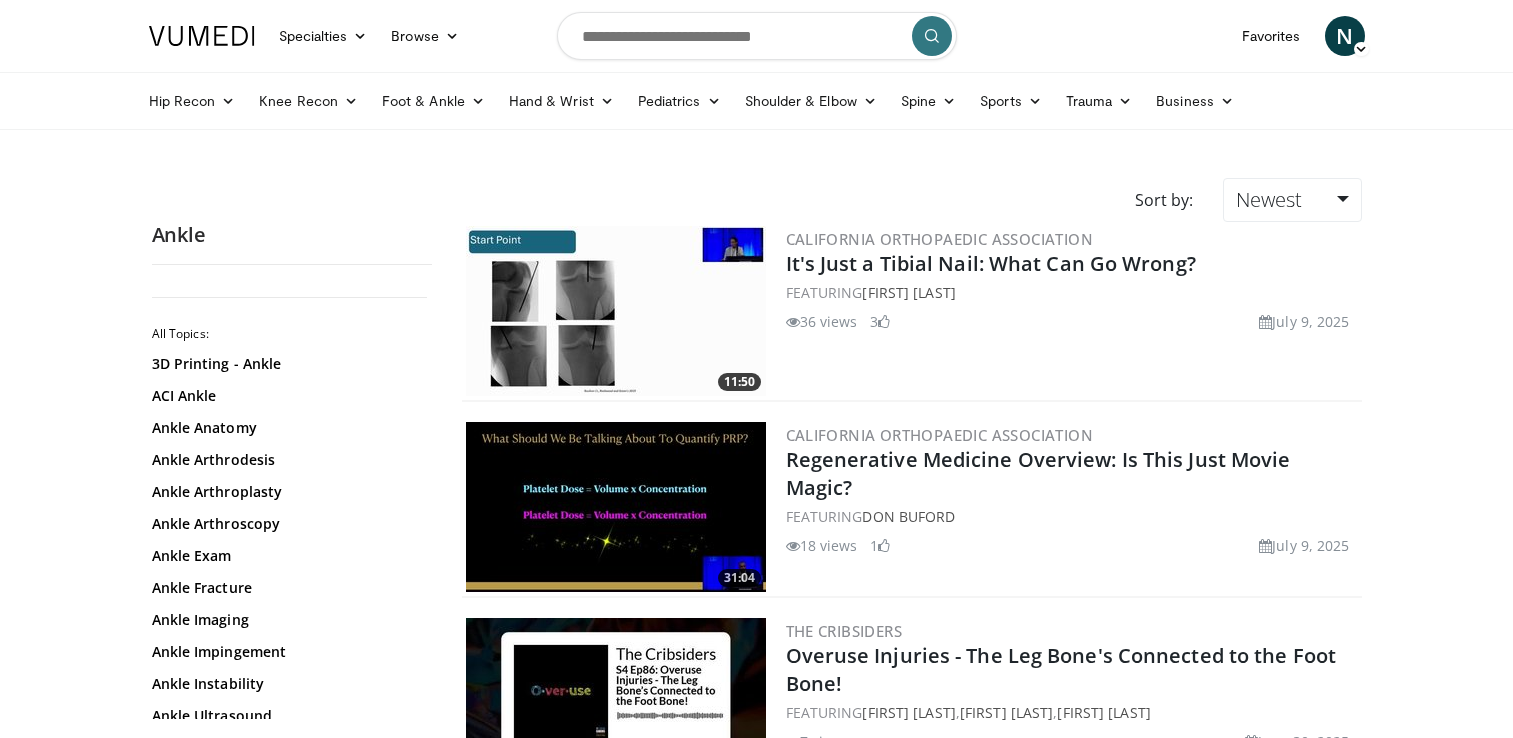 scroll, scrollTop: 0, scrollLeft: 0, axis: both 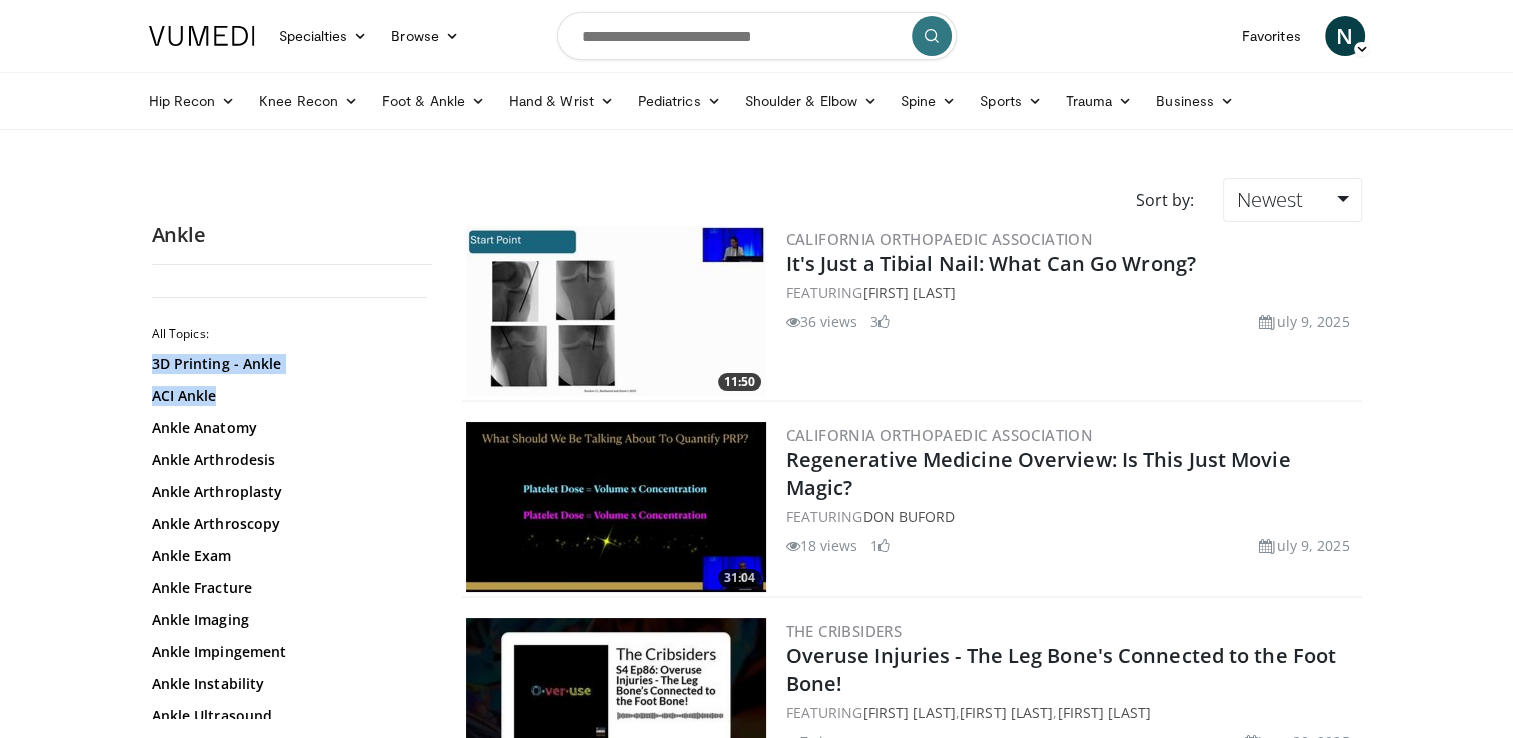 drag, startPoint x: 431, startPoint y: 330, endPoint x: 436, endPoint y: 384, distance: 54.230988 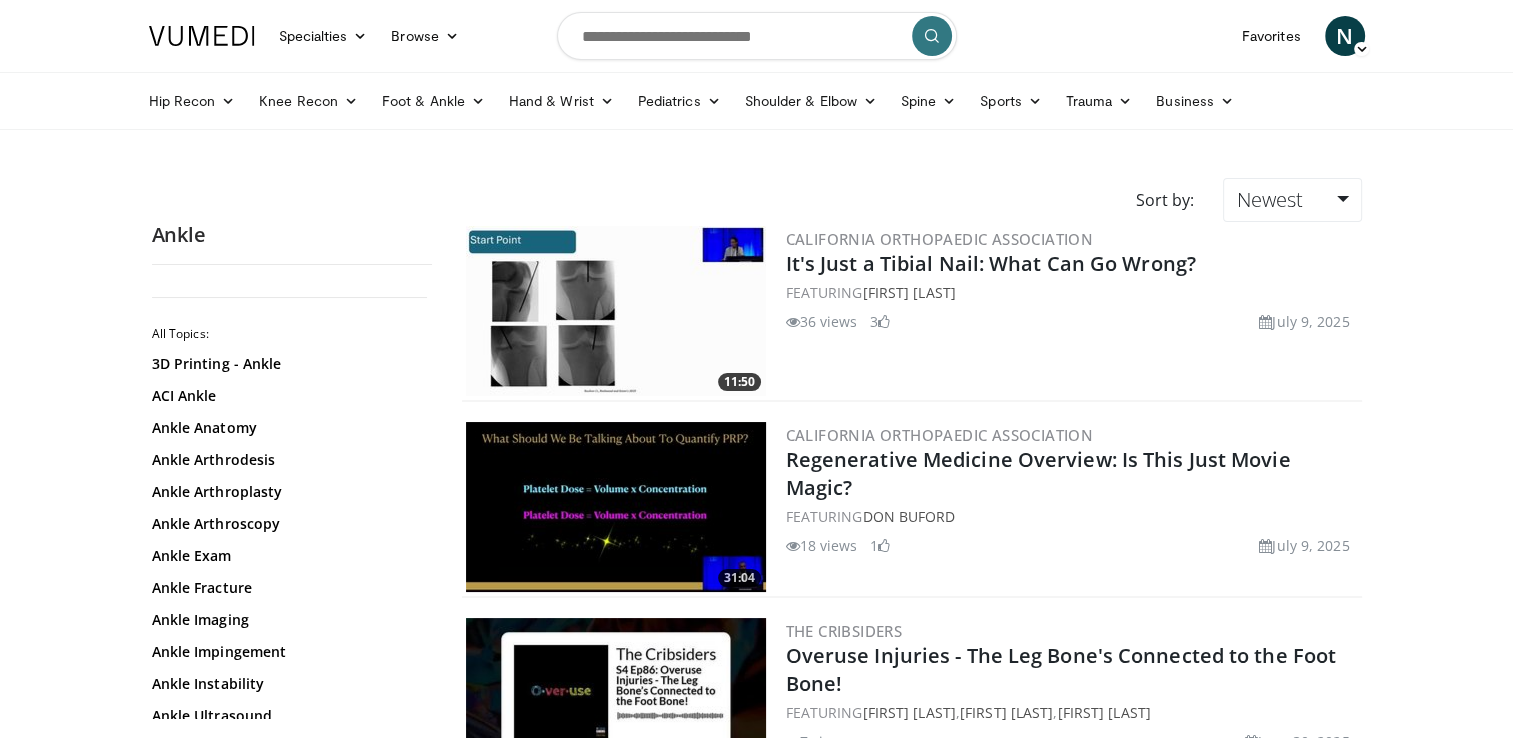 click on "Specialties
Adult & Family Medicine
Allergy, Asthma, Immunology
Anesthesiology
Cardiology
Dental
Dermatology
Endocrinology
Gastroenterology & Hepatology
General Surgery
Hematology & Oncology
Infectious Disease
Nephrology
Neurology
Neurosurgery
Obstetrics & Gynecology
Ophthalmology
Oral Maxillofacial
Orthopaedics
Otolaryngology
Pediatrics
Plastic Surgery
Podiatry
Psychiatry
Pulmonology
Radiation Oncology
Radiology
Rheumatology
Urology
Videos" at bounding box center [756, 369] 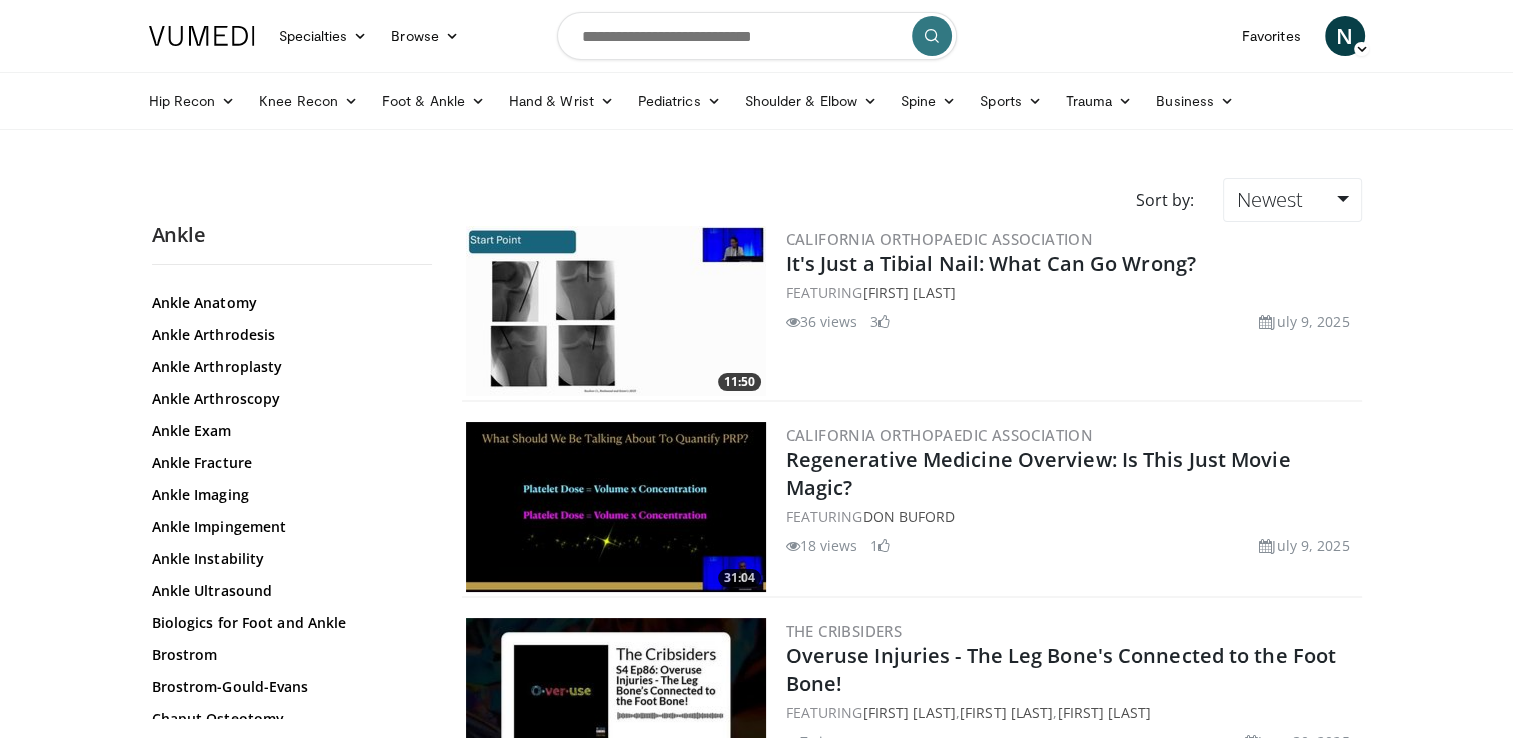 scroll, scrollTop: 0, scrollLeft: 0, axis: both 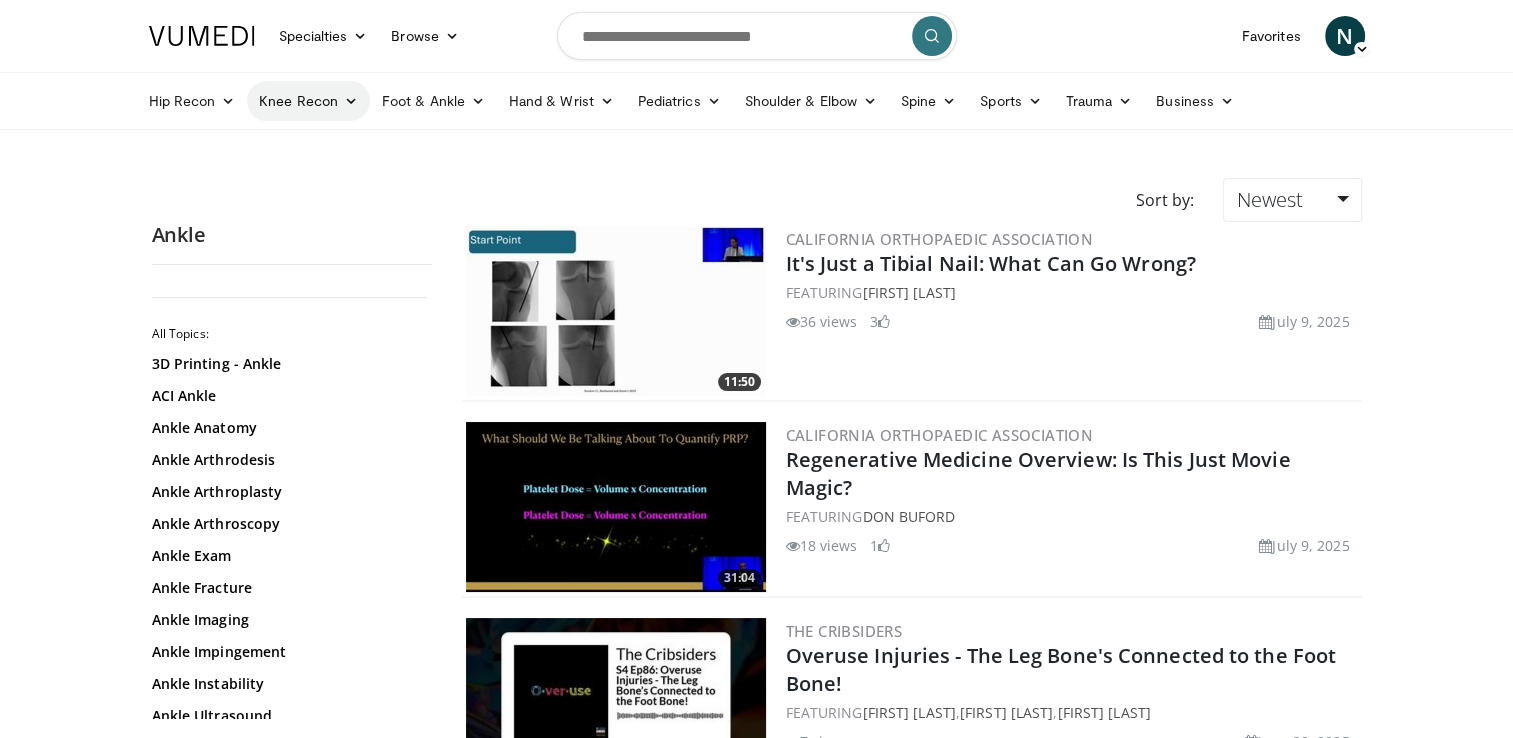 click on "Knee Recon" at bounding box center [308, 101] 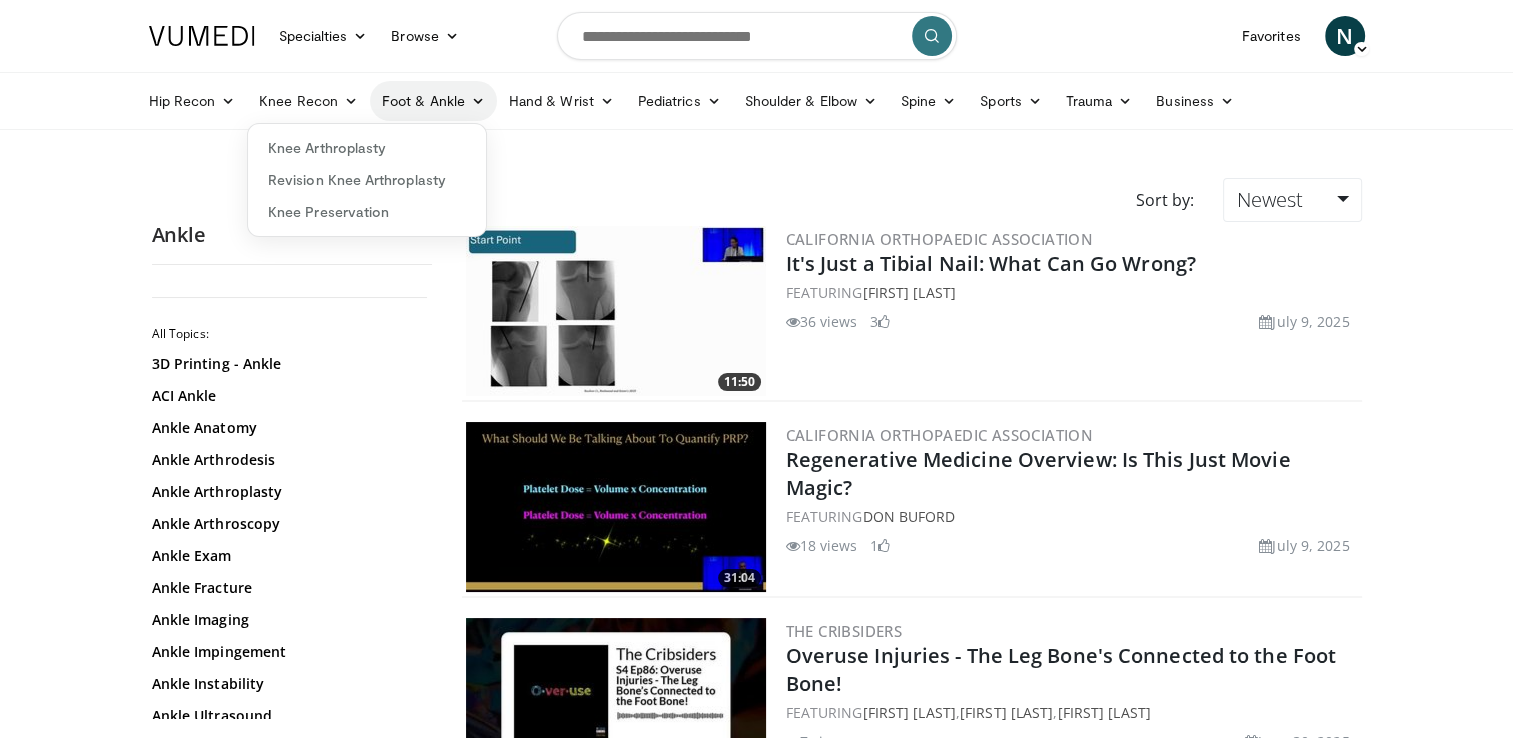 click on "Foot & Ankle" at bounding box center [433, 101] 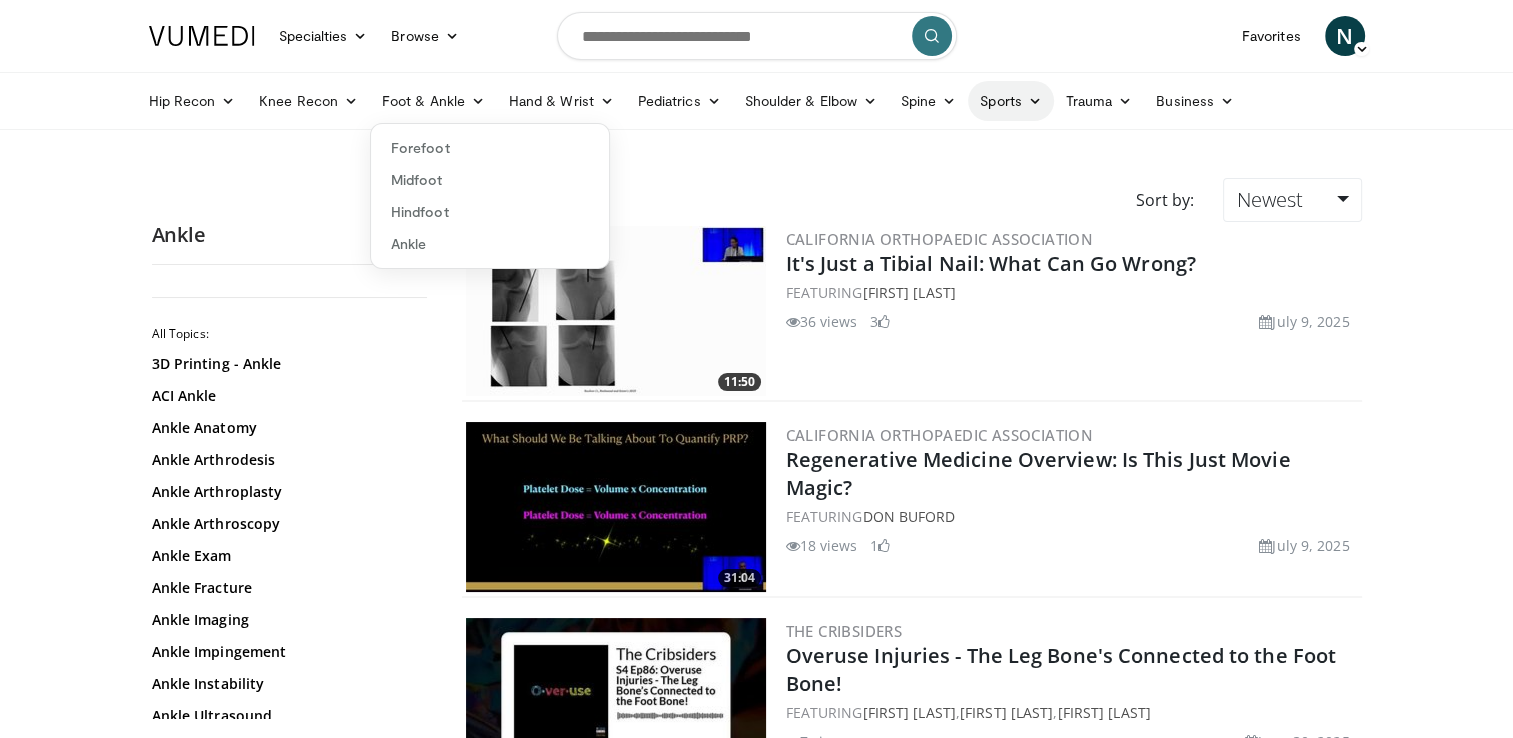 click on "Sports" at bounding box center [1011, 101] 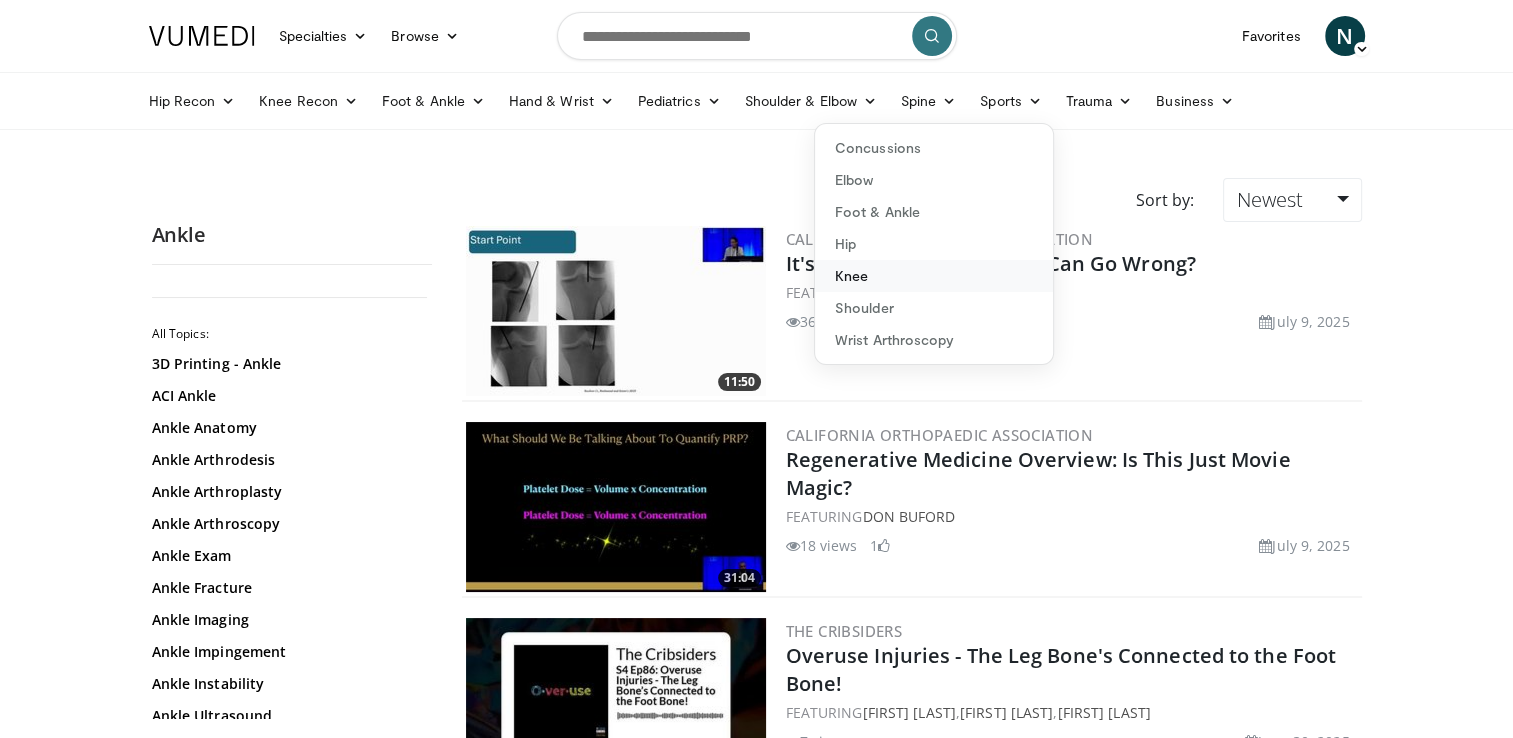 click on "Knee" at bounding box center [934, 276] 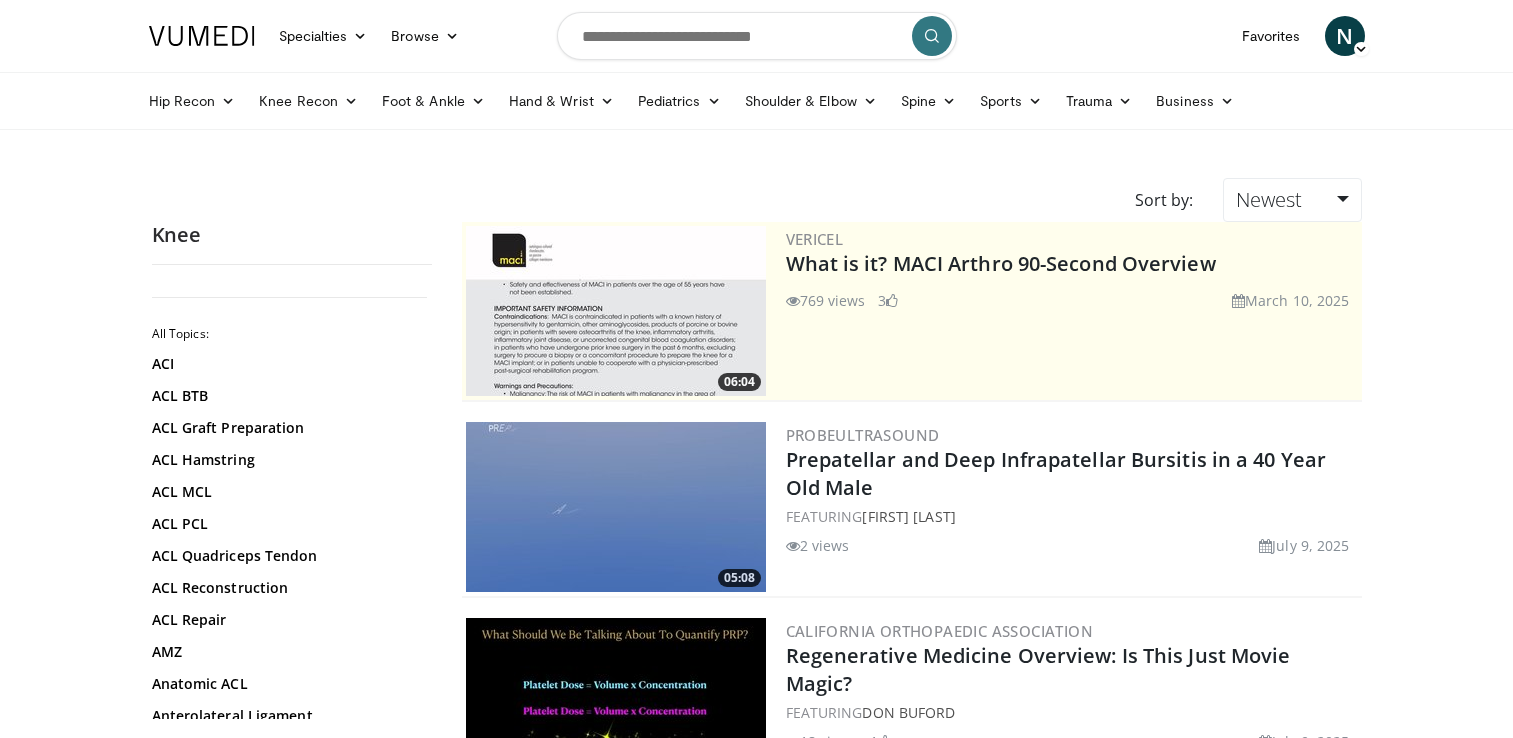 scroll, scrollTop: 0, scrollLeft: 0, axis: both 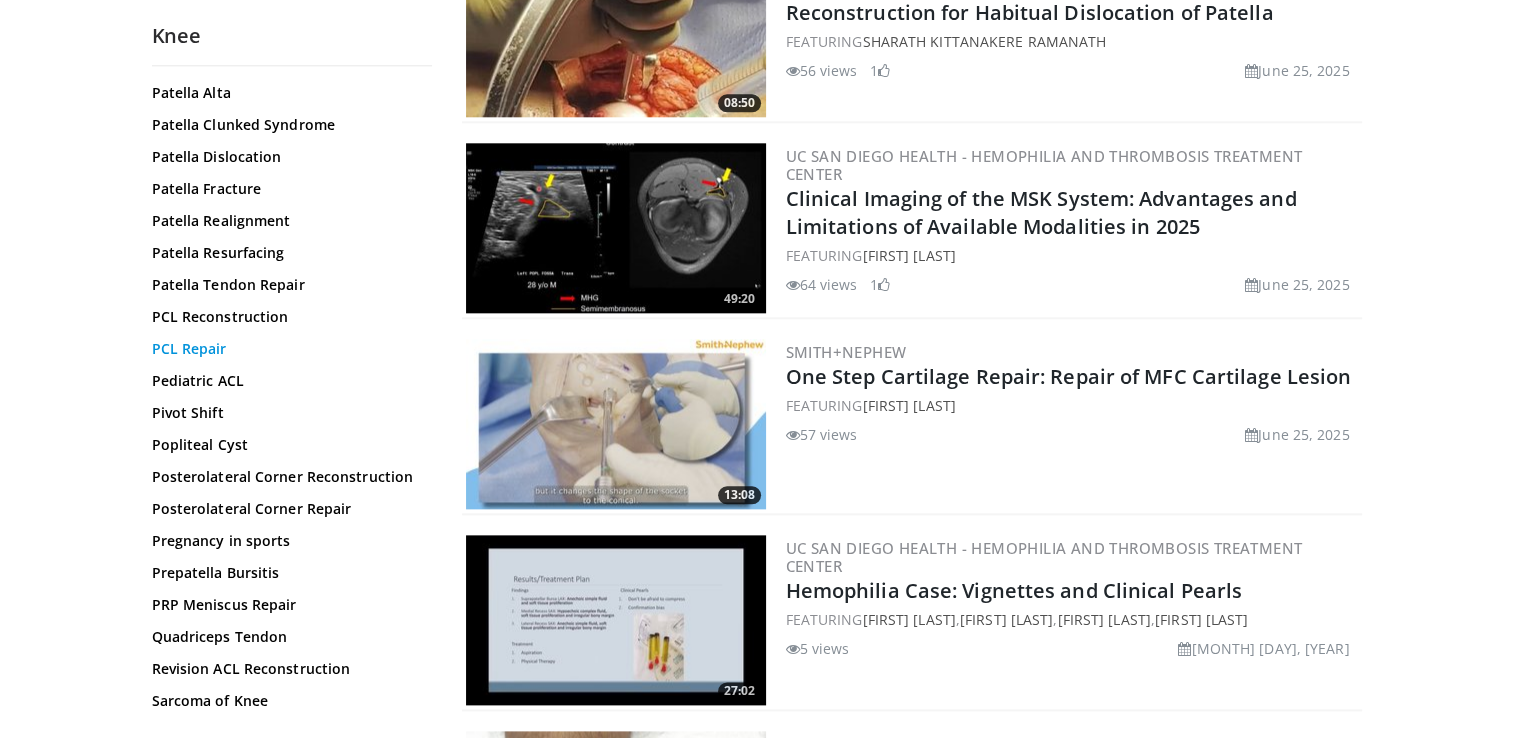 click on "PCL Repair" at bounding box center [287, 349] 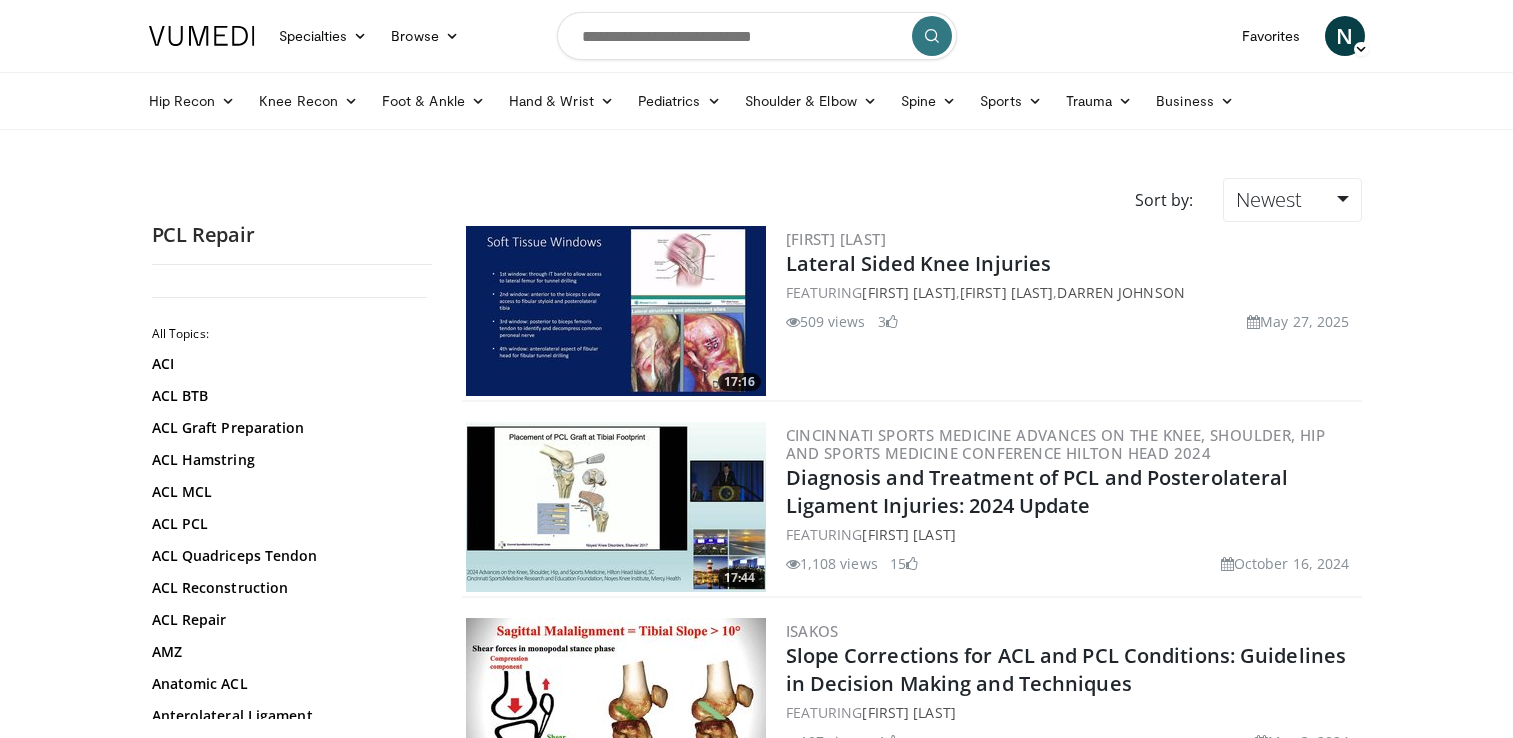 scroll, scrollTop: 0, scrollLeft: 0, axis: both 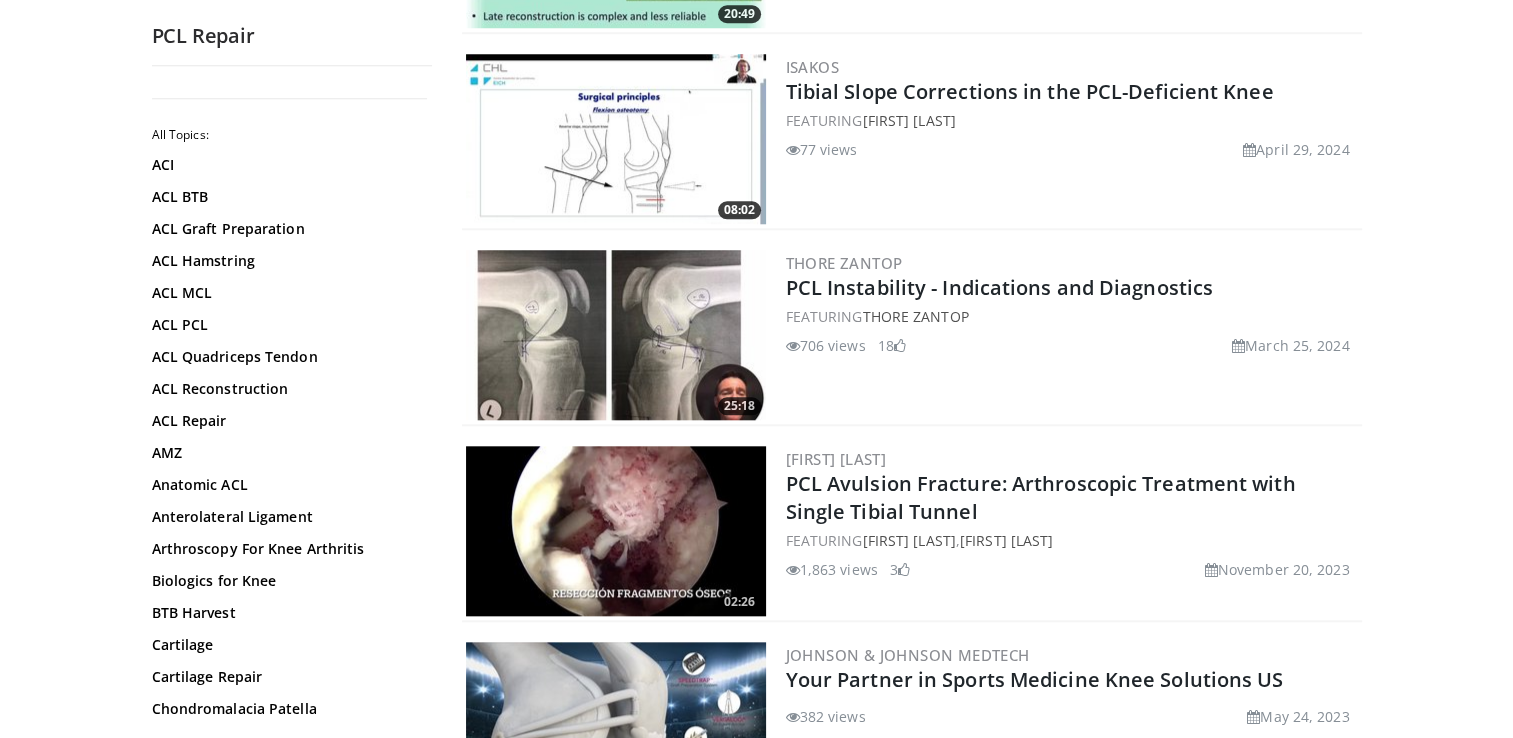 click on "Specialties
Adult & Family Medicine
Allergy, Asthma, Immunology
Anesthesiology
Cardiology
Dental
Dermatology
Endocrinology
Gastroenterology & Hepatology
General Surgery
Hematology & Oncology
Infectious Disease
Nephrology
Neurology
Neurosurgery
Obstetrics & Gynecology
Ophthalmology
Oral Maxillofacial
Orthopaedics
Otolaryngology
Pediatrics
Plastic Surgery
Podiatry
Psychiatry
Pulmonology
Radiation Oncology
Radiology
Rheumatology
Urology" at bounding box center (756, 751) 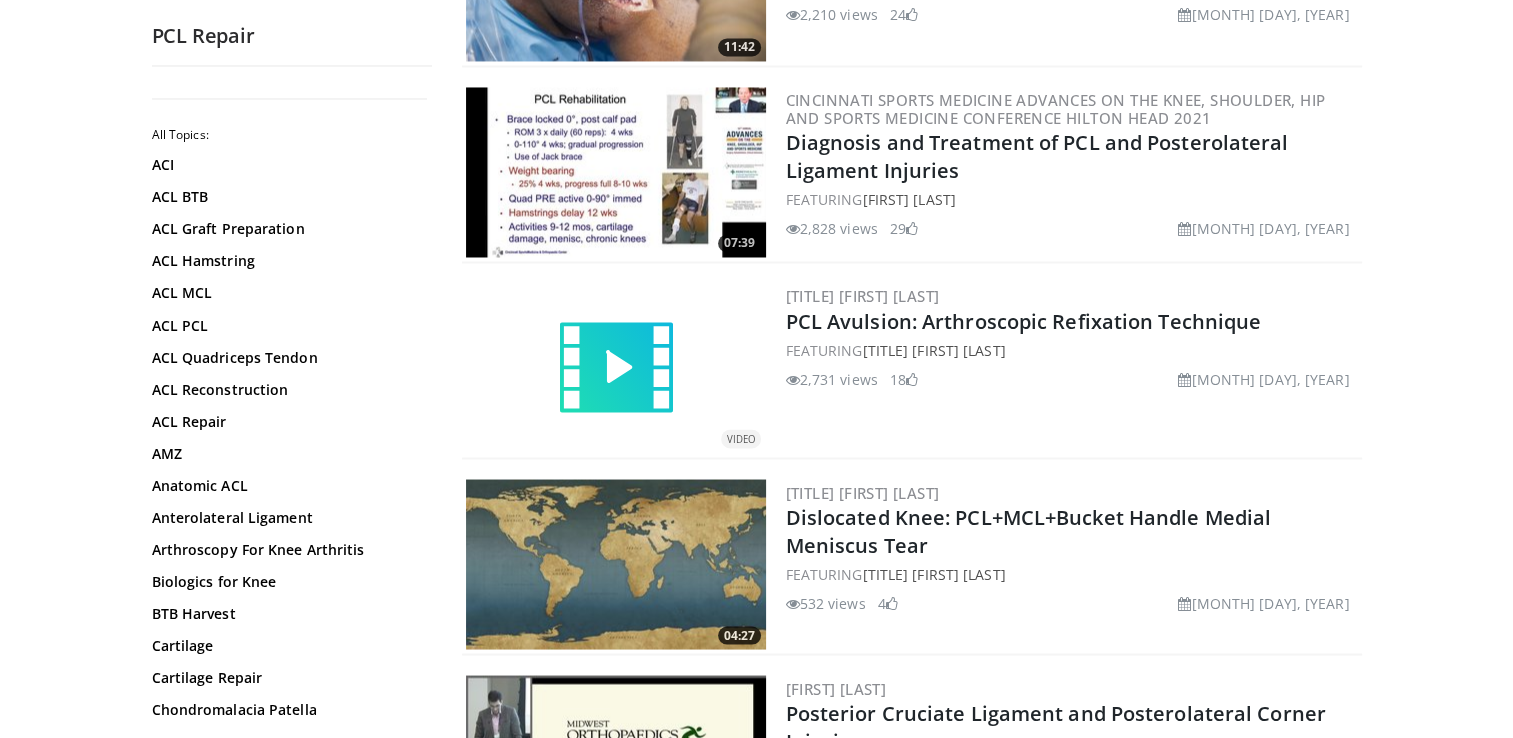 scroll, scrollTop: 3489, scrollLeft: 0, axis: vertical 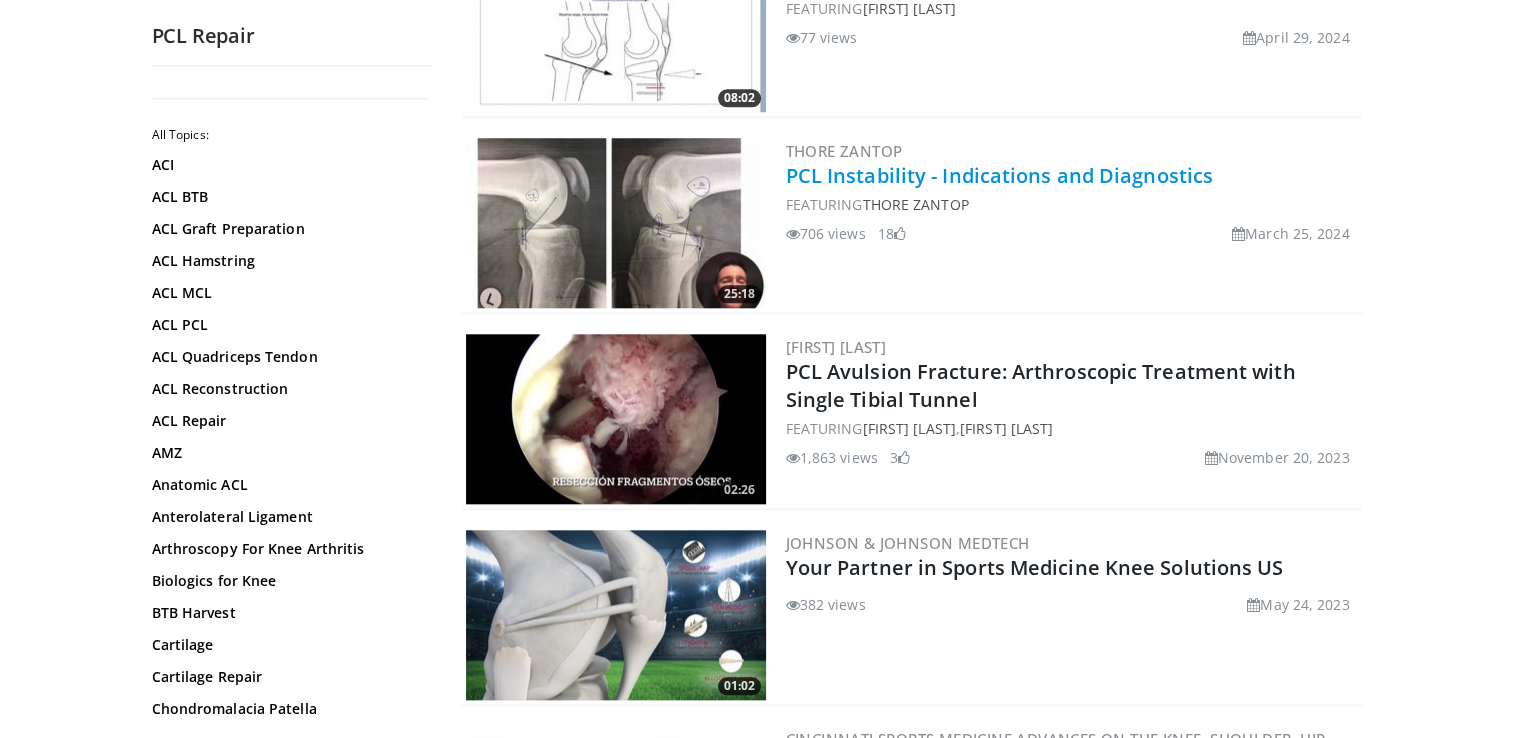 click on "PCL Instability - Indications and Diagnostics" at bounding box center (1000, 175) 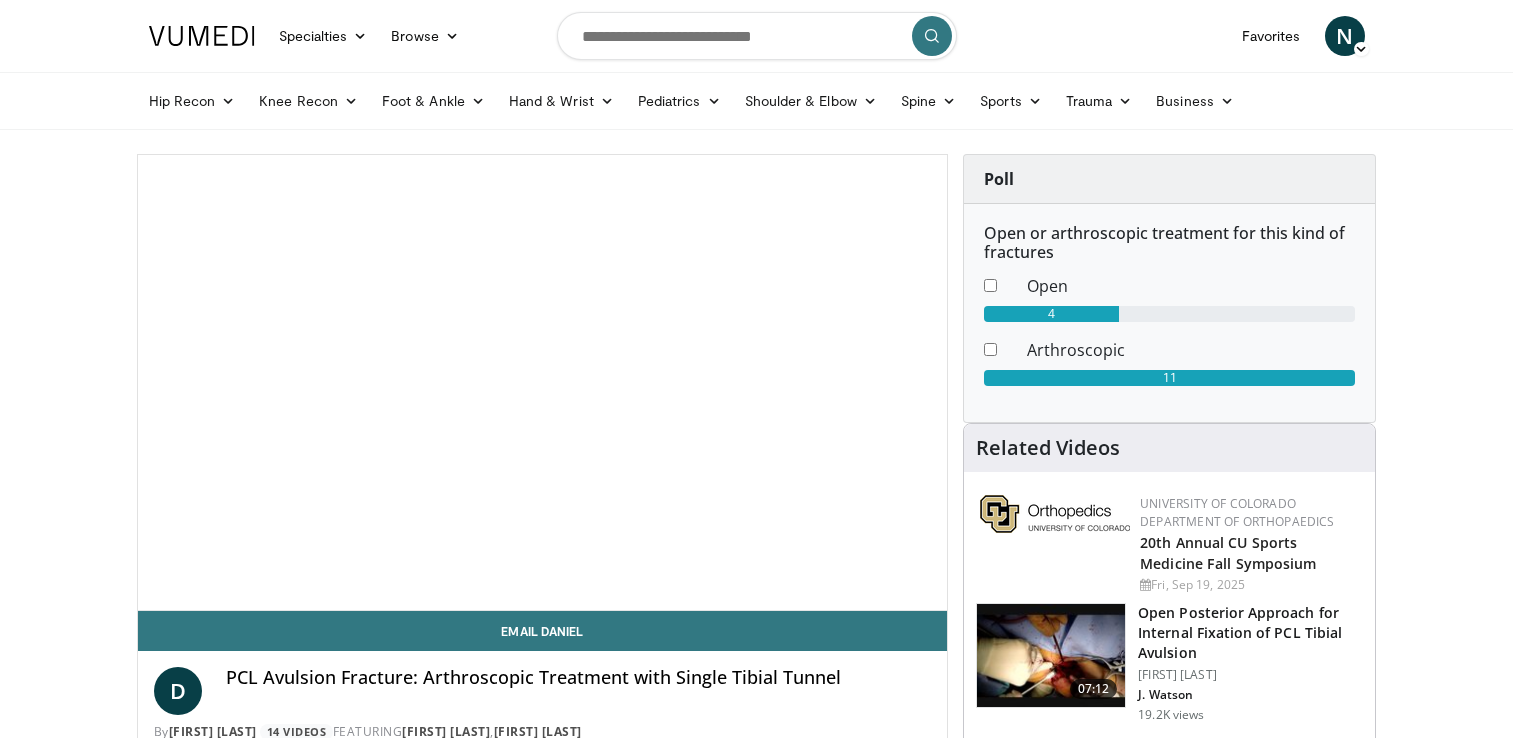 scroll, scrollTop: 0, scrollLeft: 0, axis: both 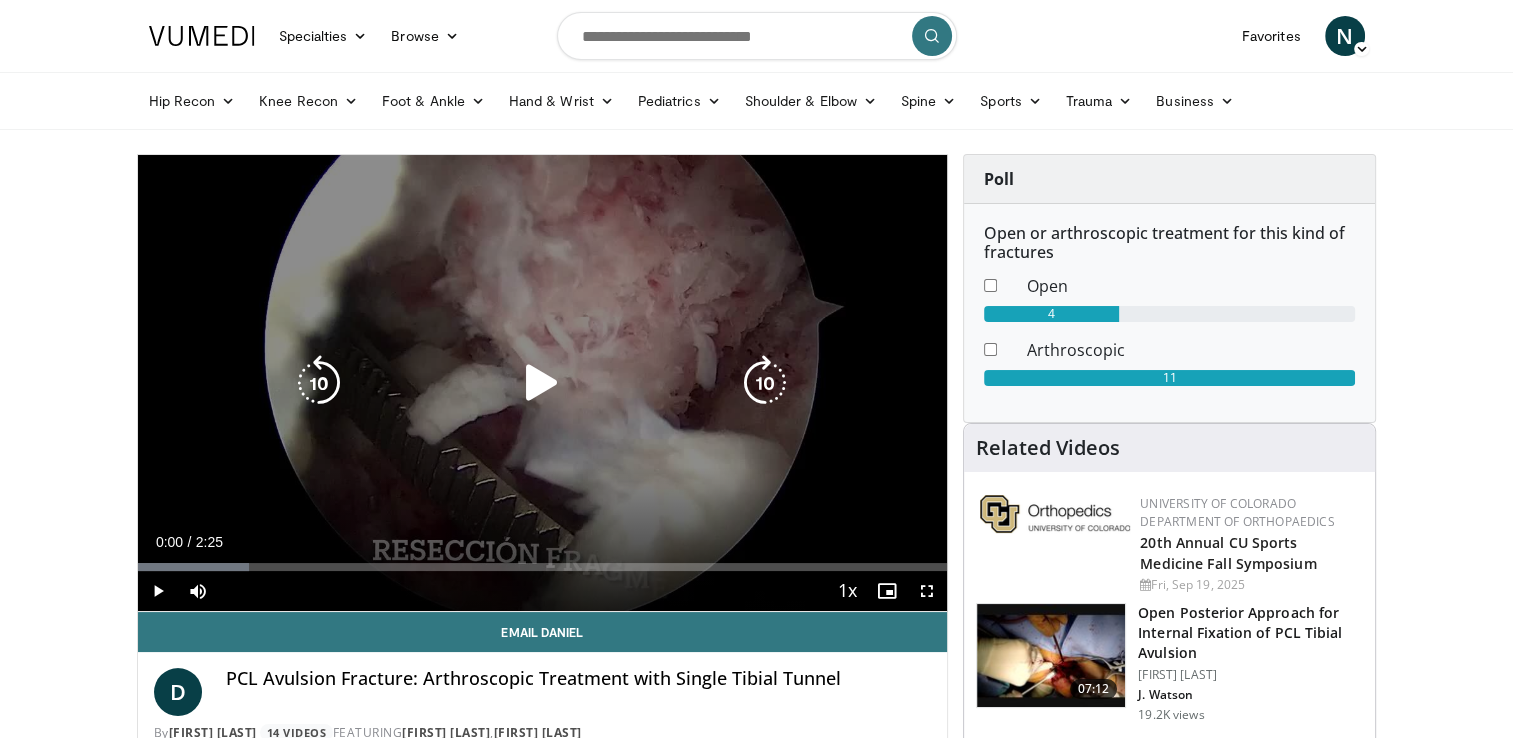 click at bounding box center (542, 383) 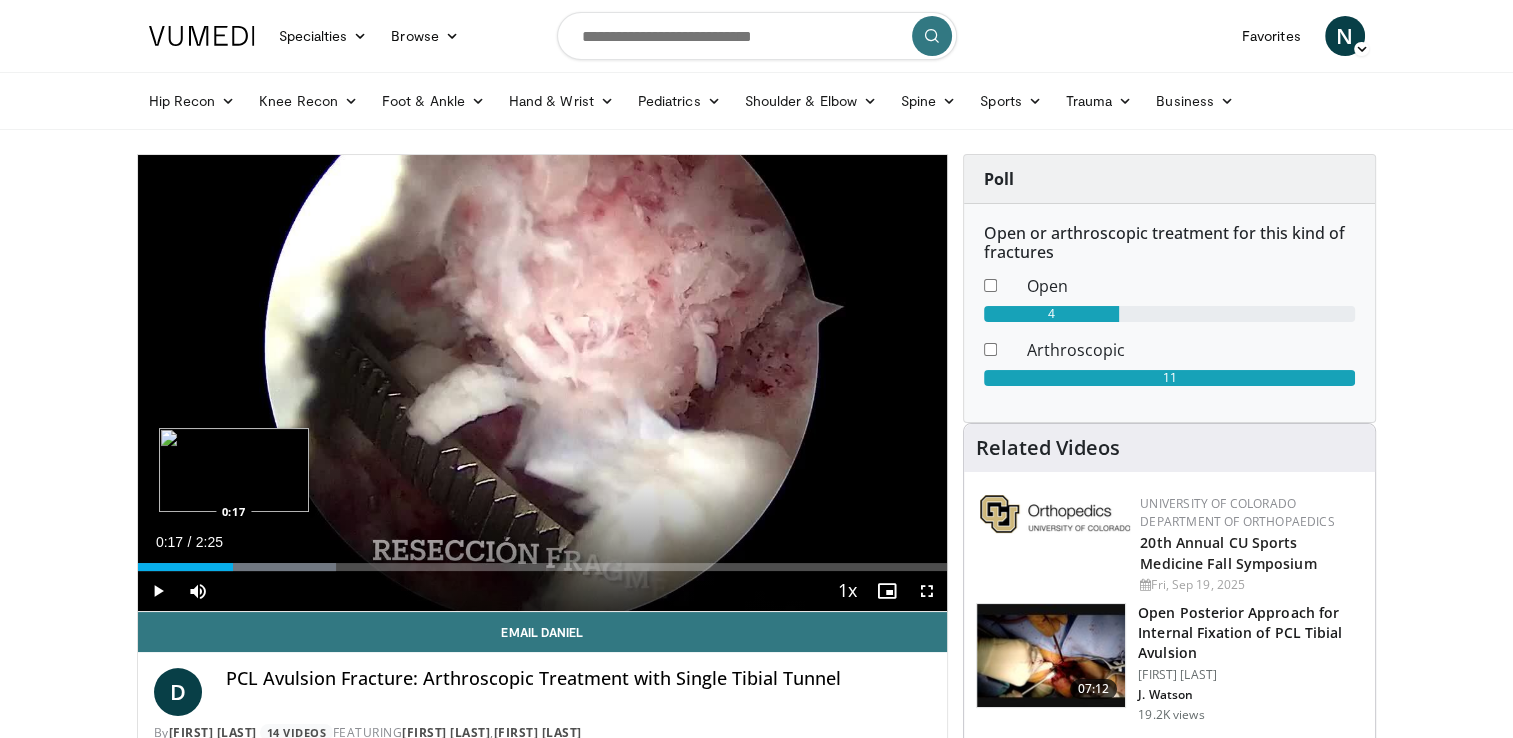 click on "Loaded :  24.52% 0:03 0:17" at bounding box center [543, 567] 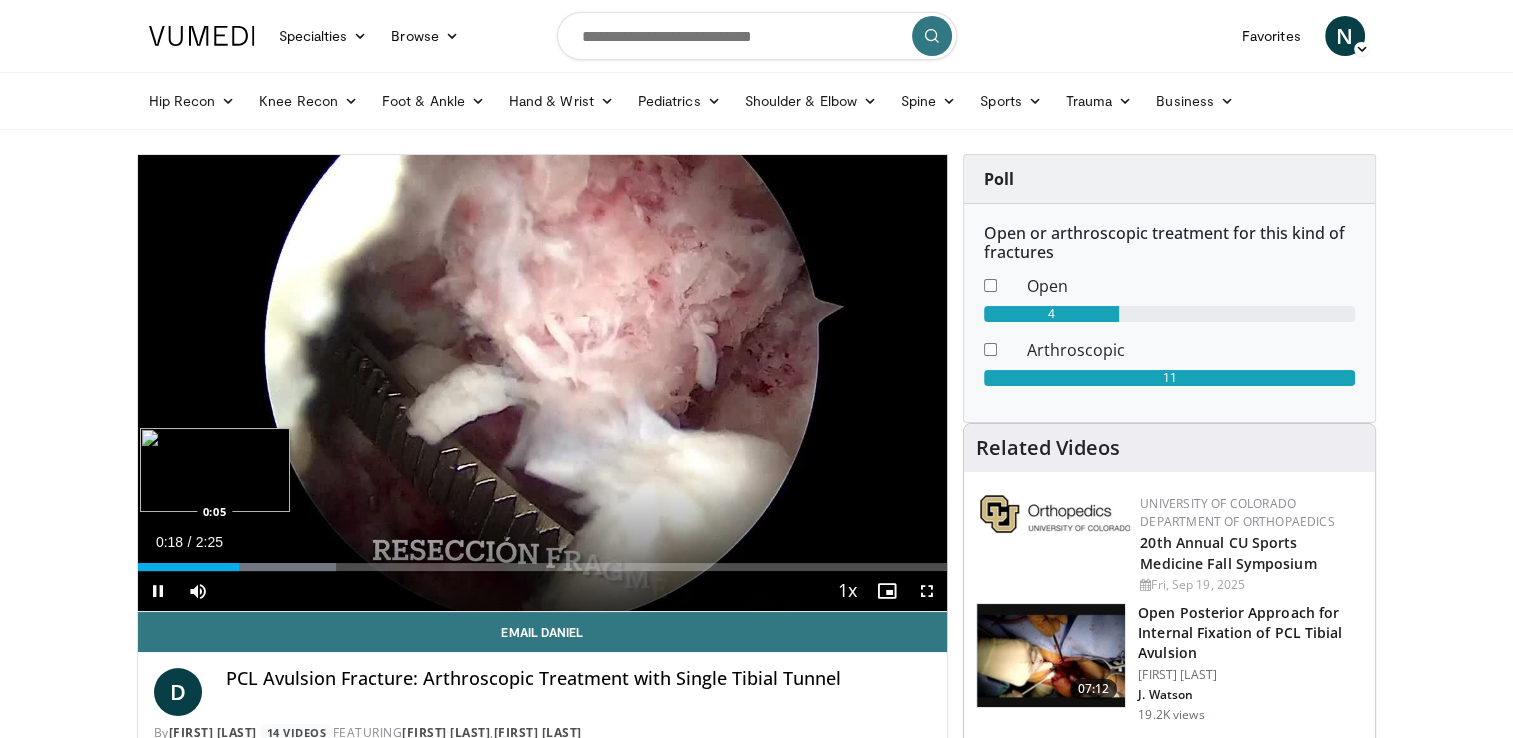 click on "0:18" at bounding box center [188, 567] 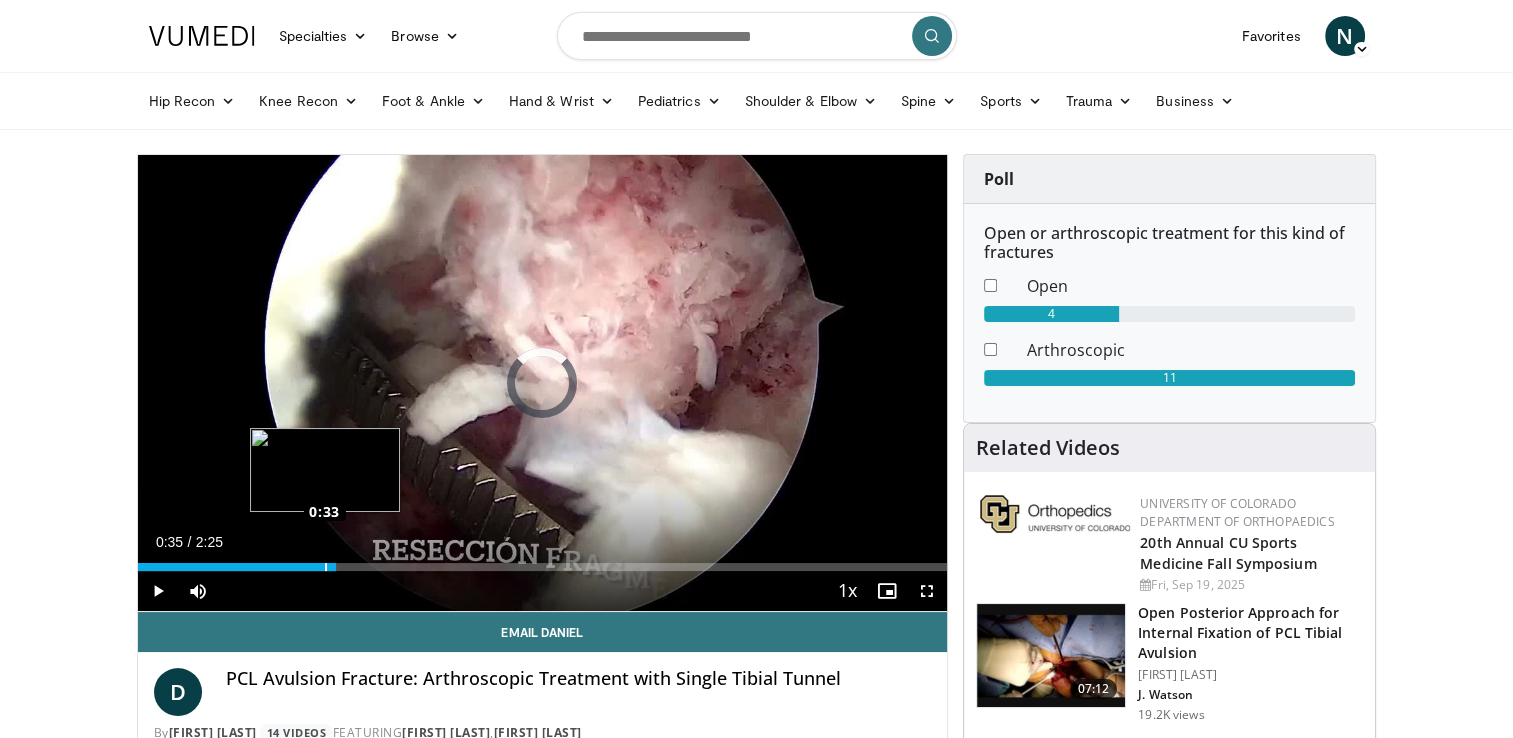 click on "Loaded :  24.52% 0:33 0:33" at bounding box center [543, 567] 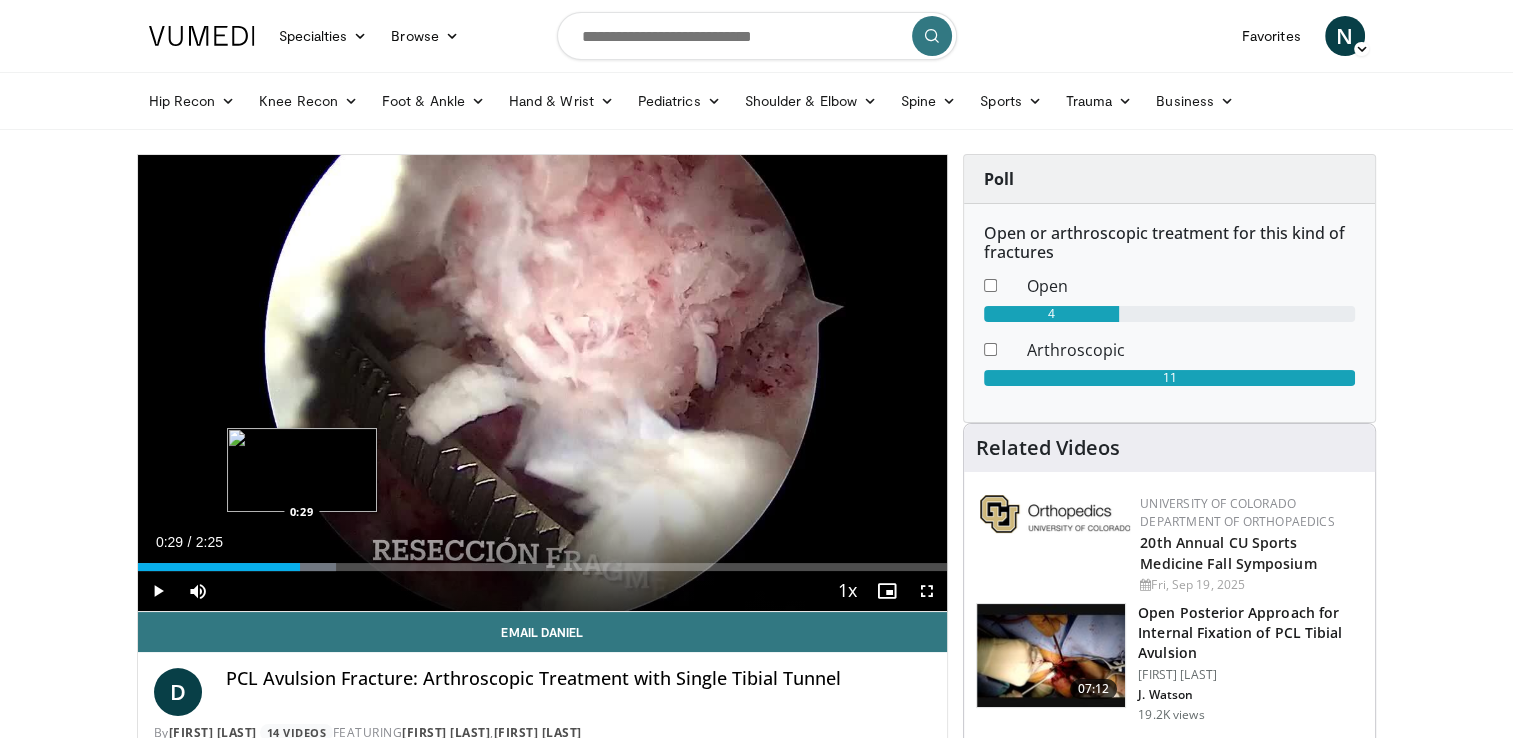 click on "0:29" at bounding box center (219, 567) 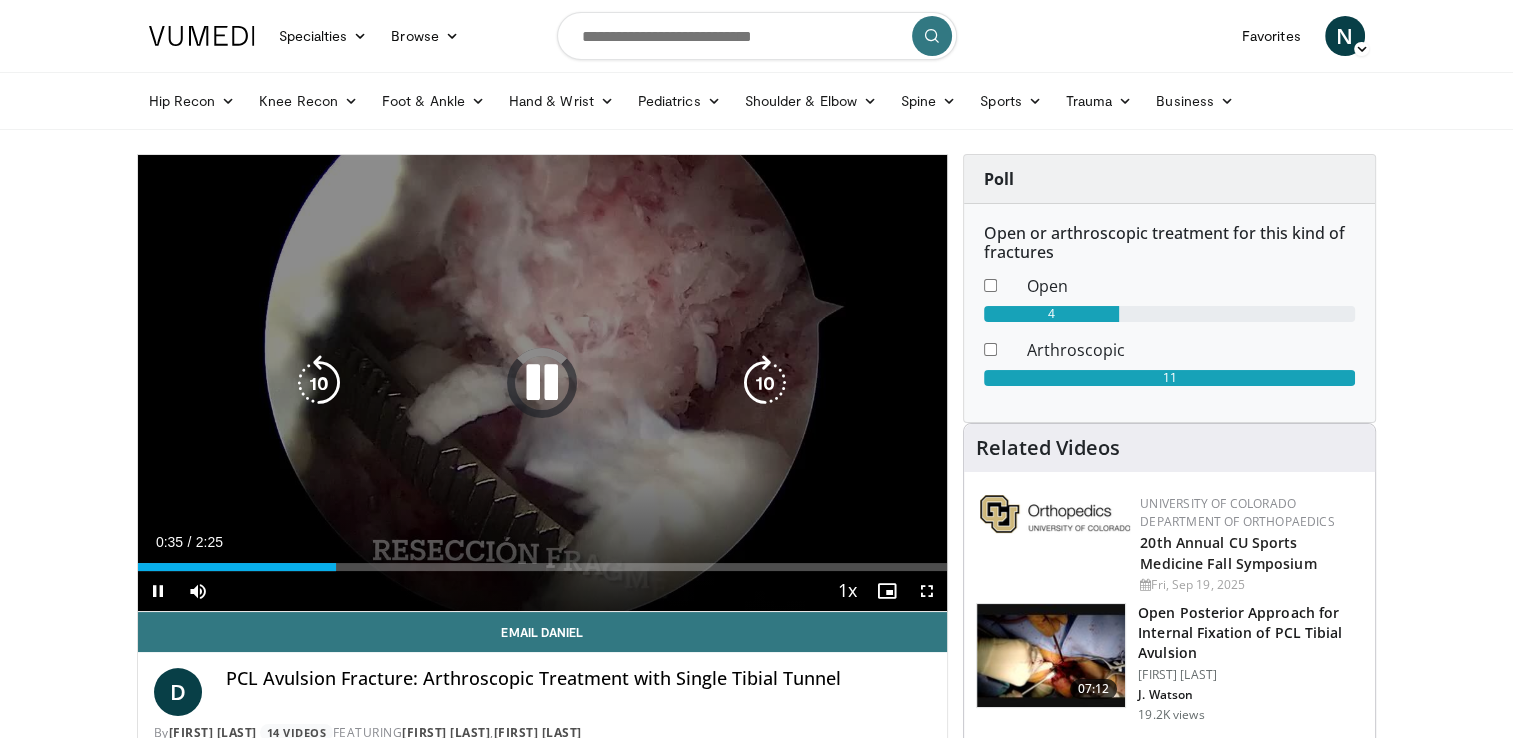 click on "10 seconds
Tap to unmute" at bounding box center [543, 383] 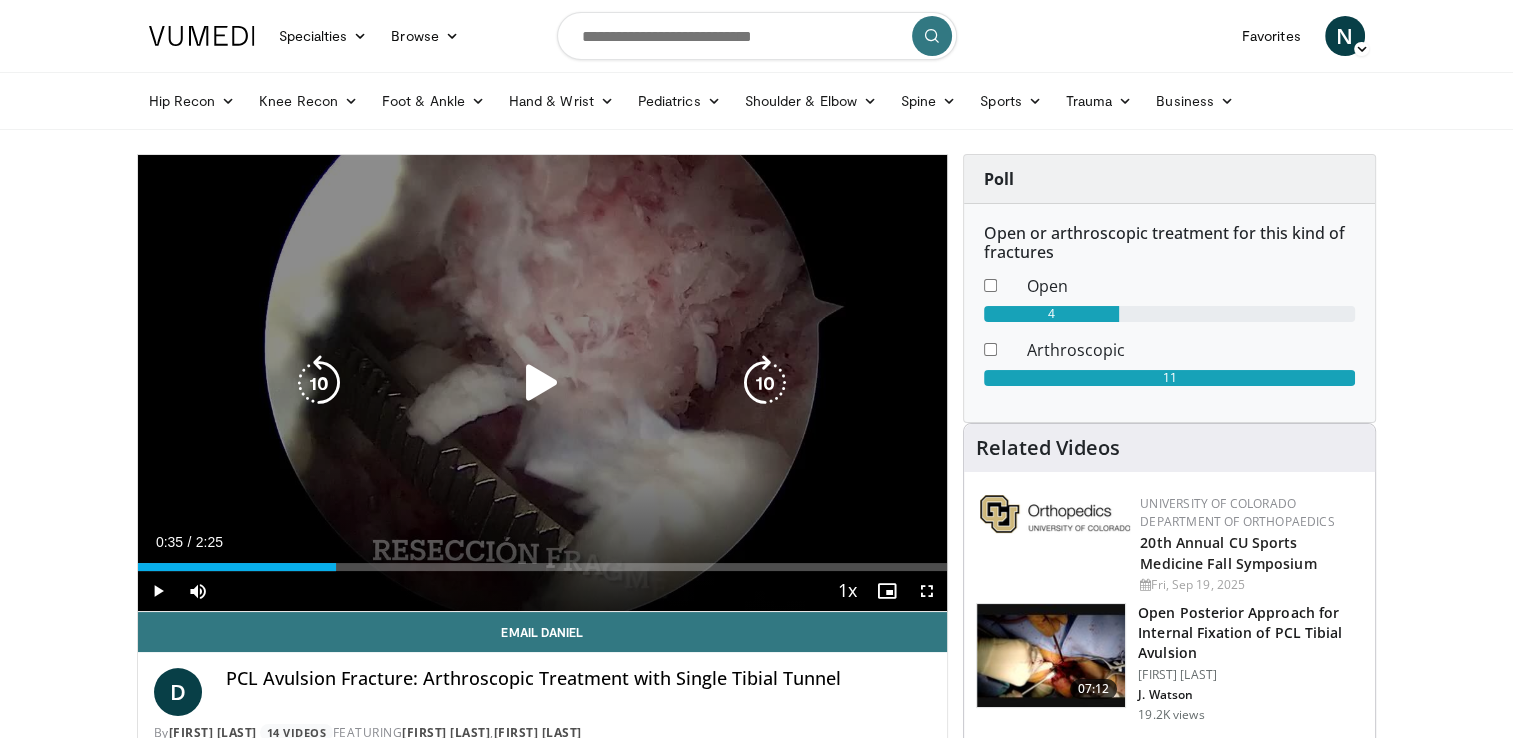 click at bounding box center [542, 383] 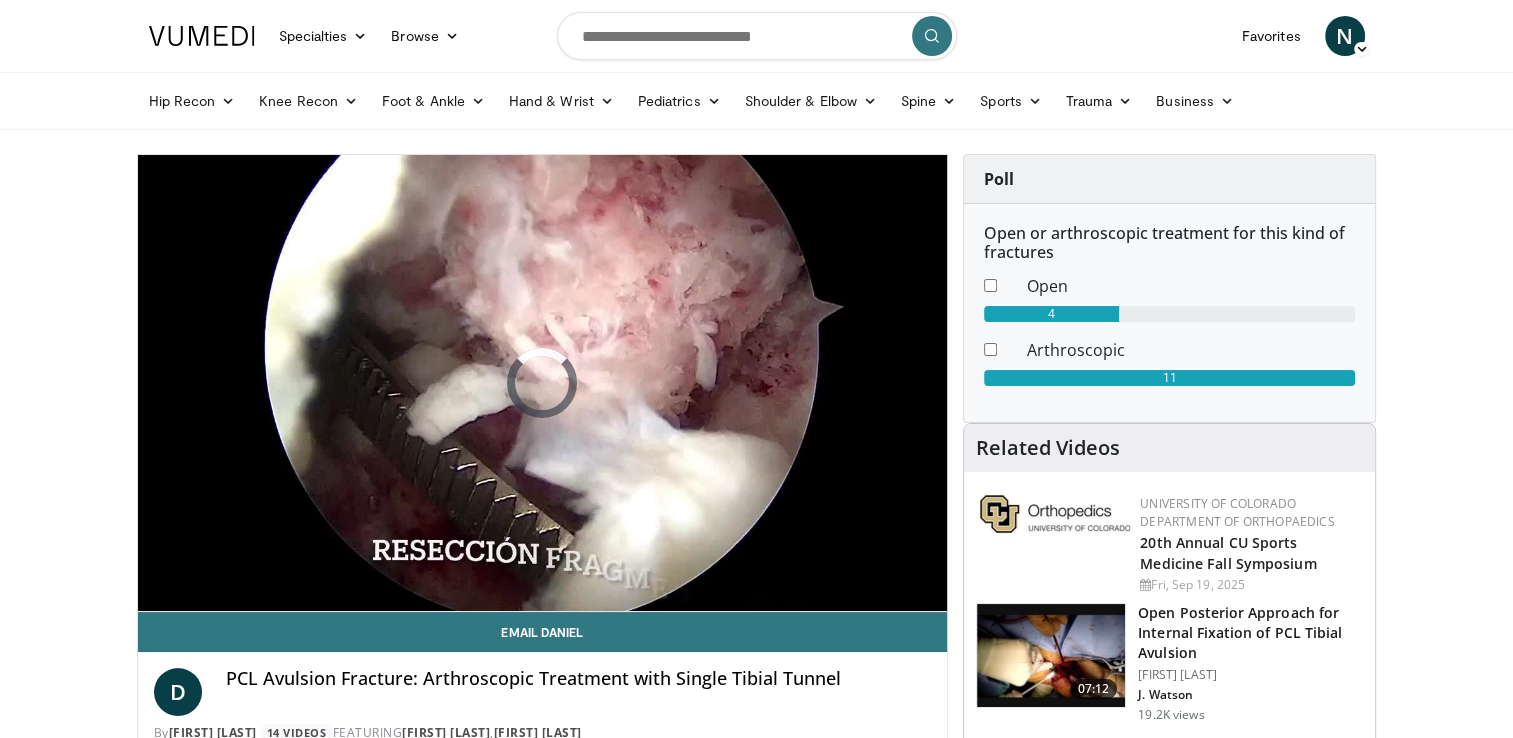 click on "Poll
Open or arthroscopic treatment for this kind of fractures
Open
4
Arthroscopic
11" at bounding box center (1169, 288) 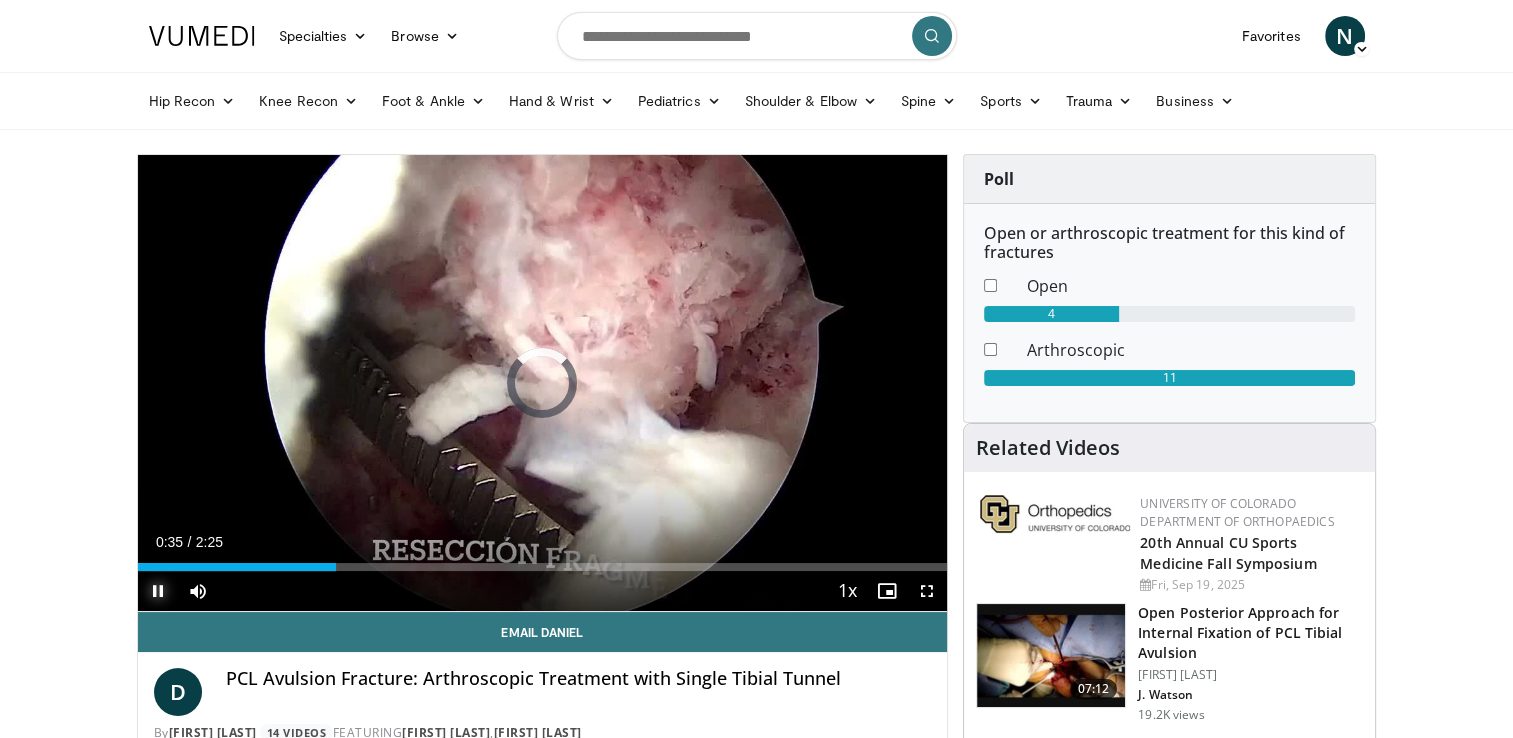 click at bounding box center [158, 591] 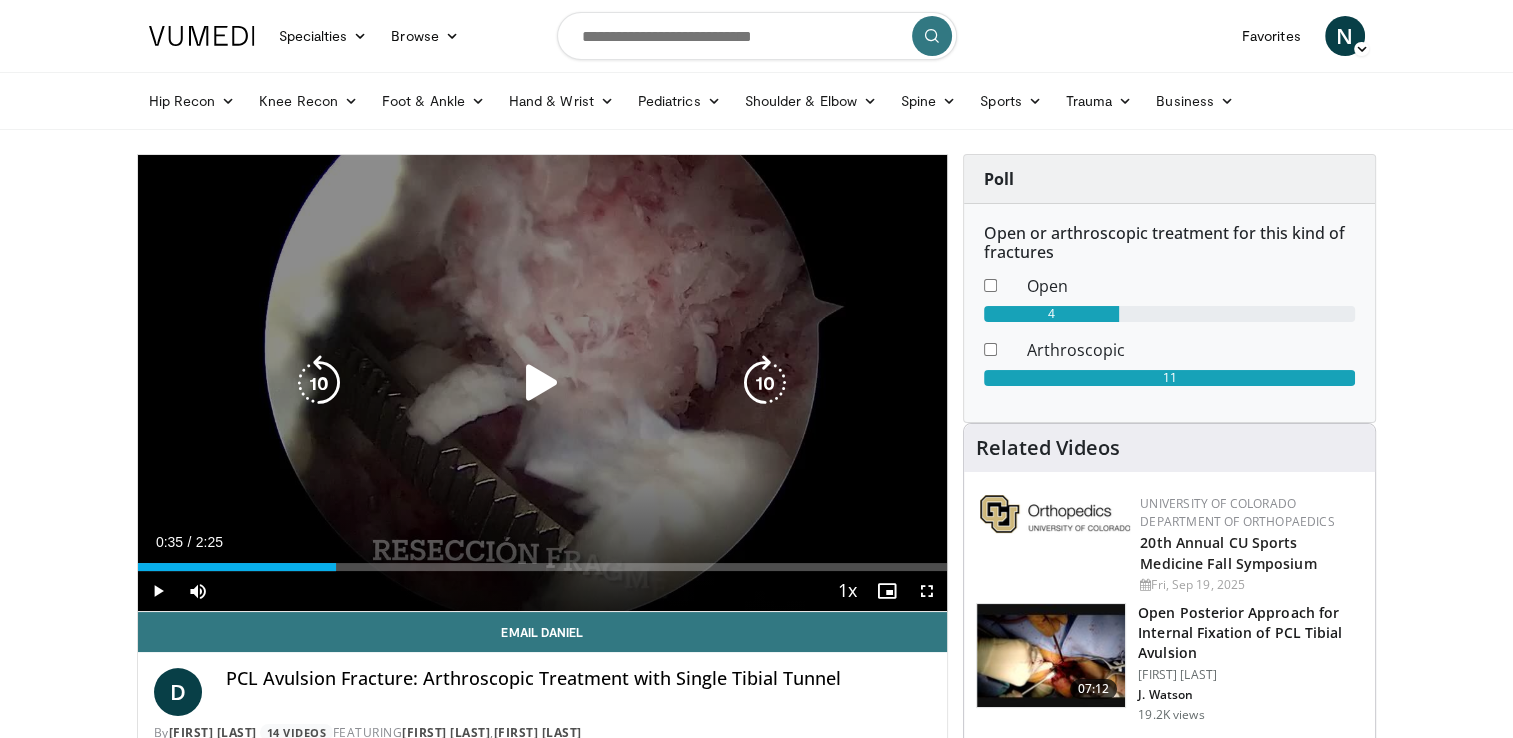 click at bounding box center (542, 383) 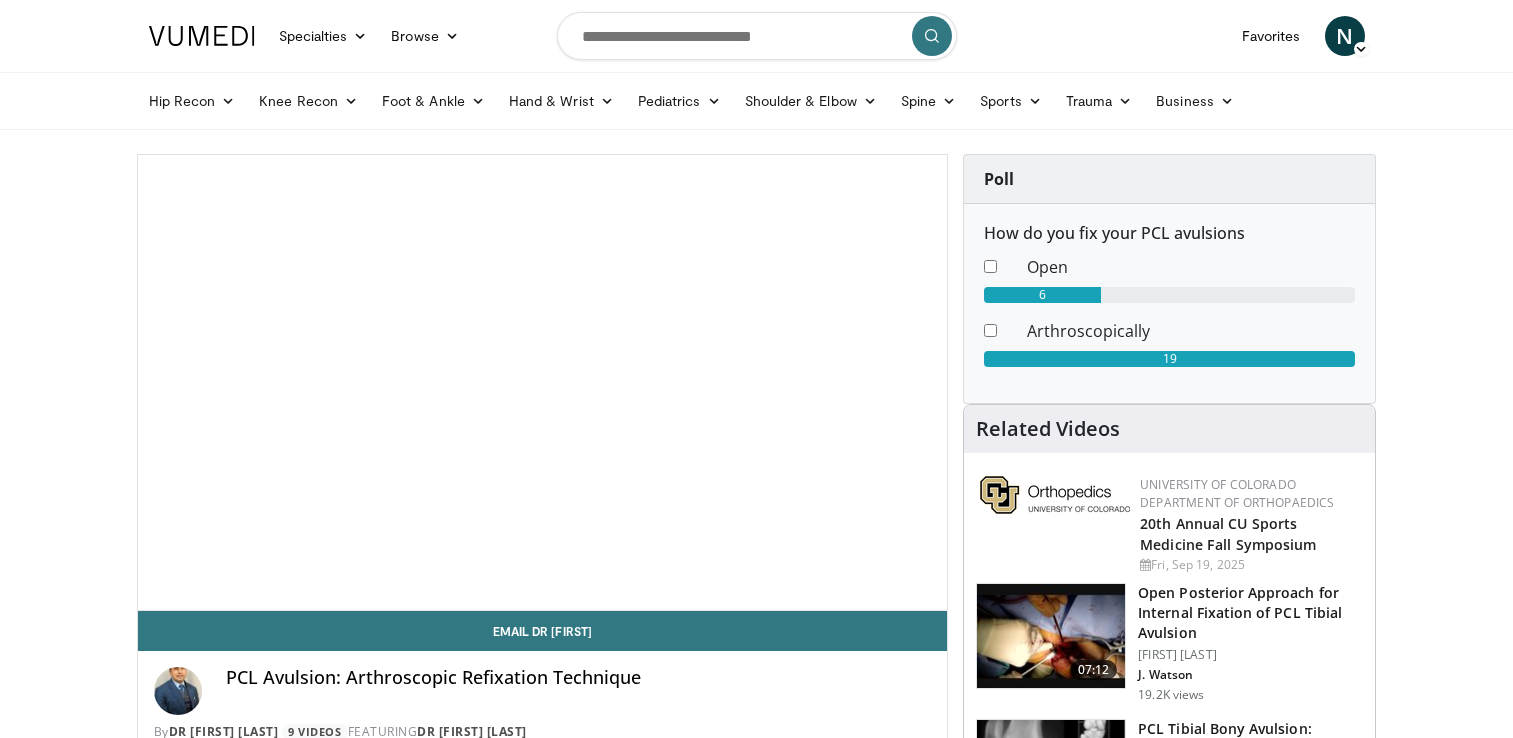 scroll, scrollTop: 0, scrollLeft: 0, axis: both 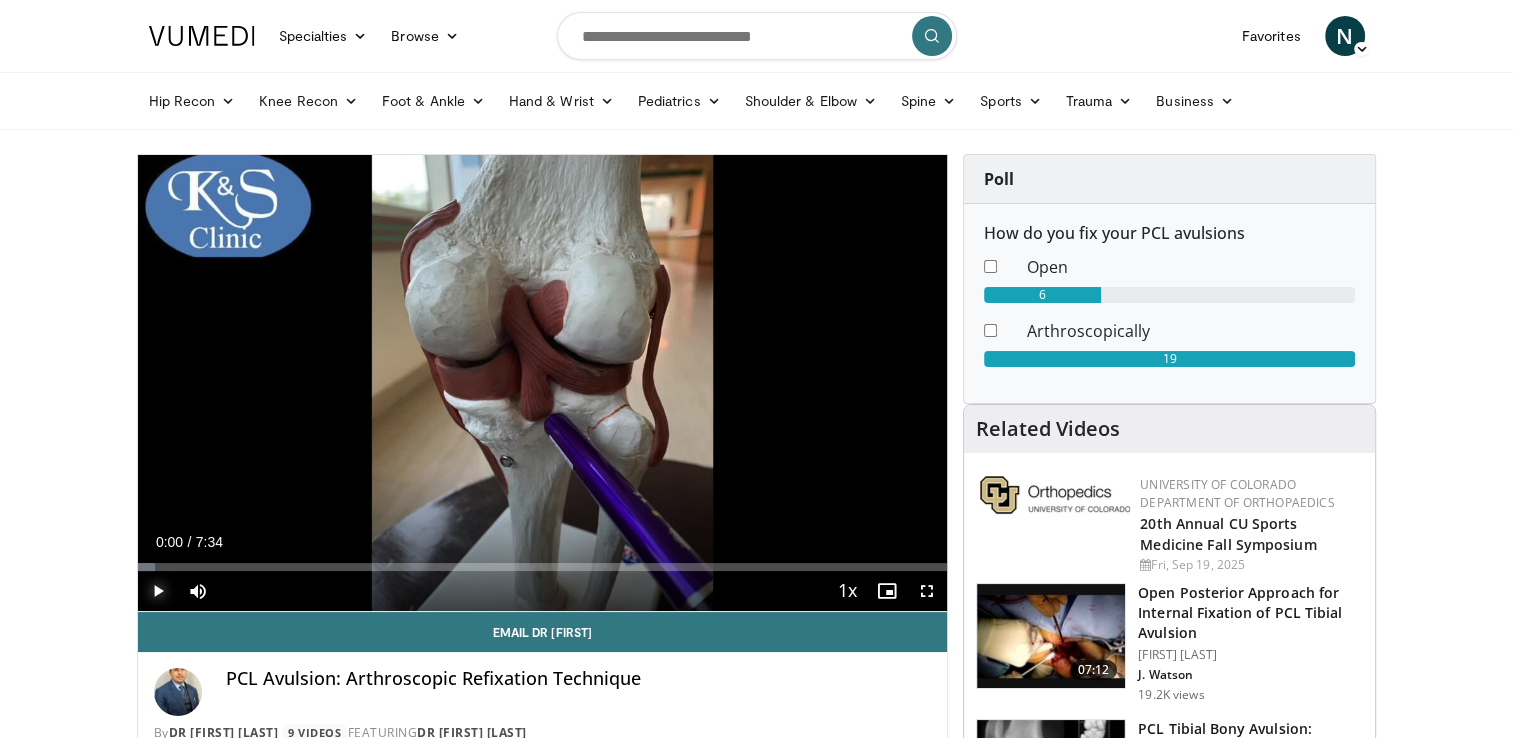 click at bounding box center (158, 591) 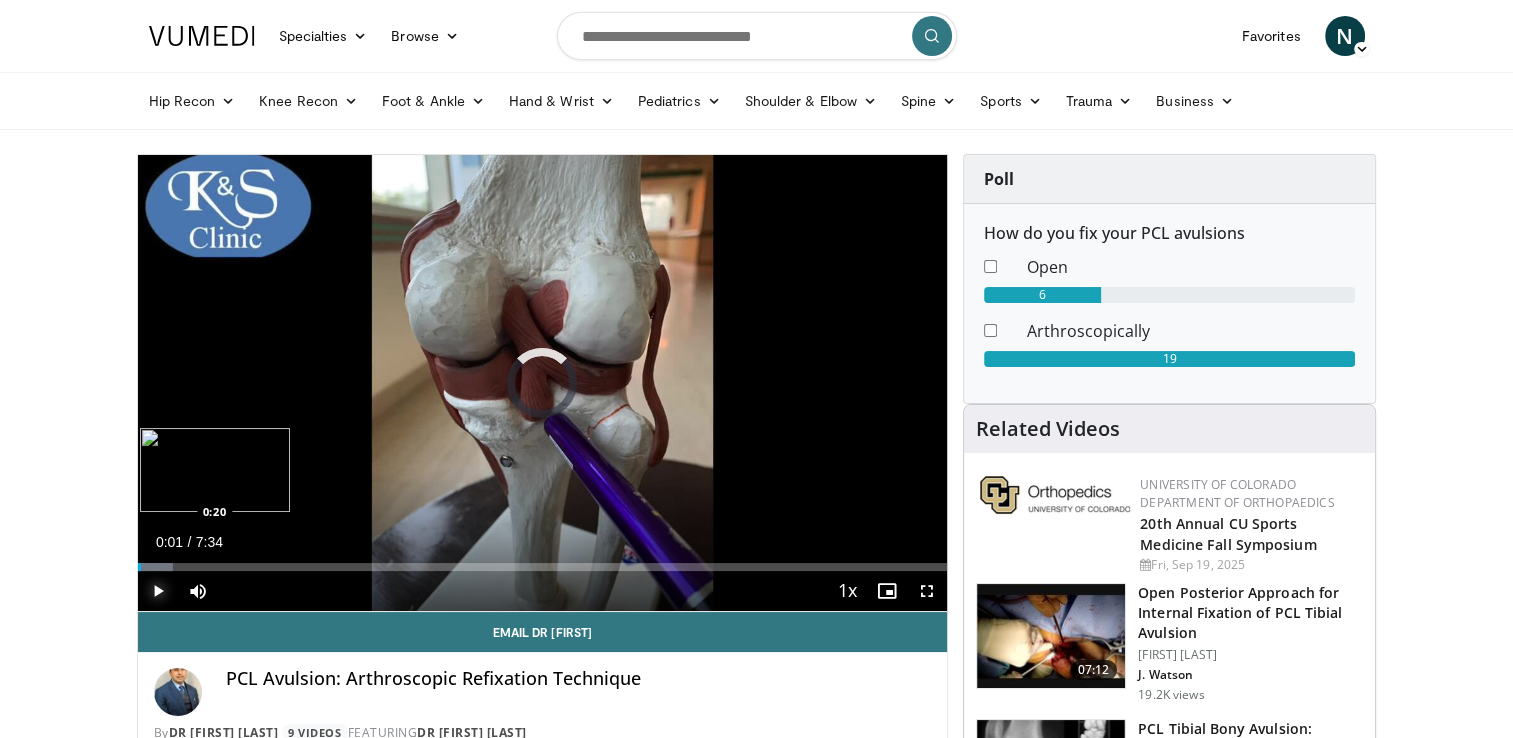 click on "Loaded :  4.40% 0:01 0:20" at bounding box center (543, 567) 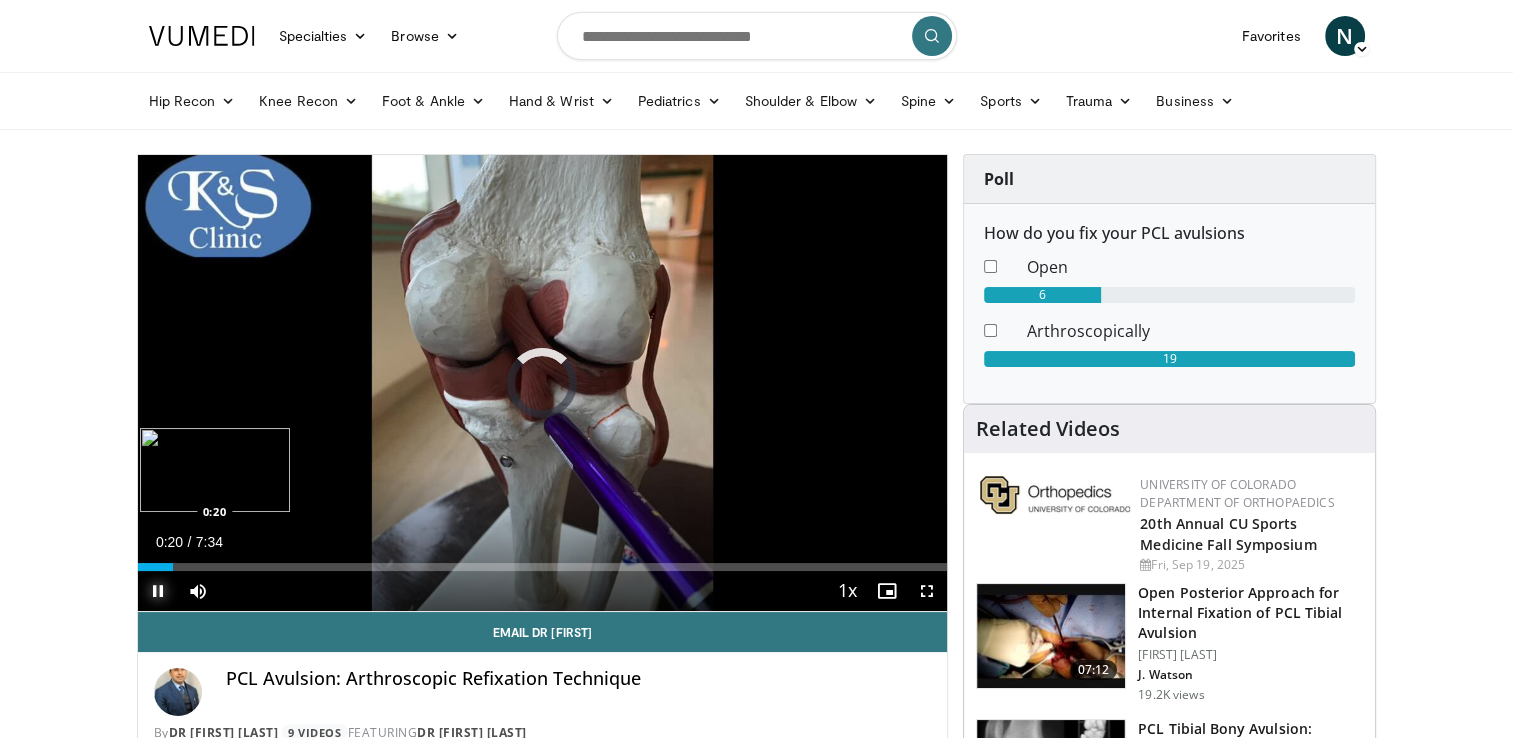 type 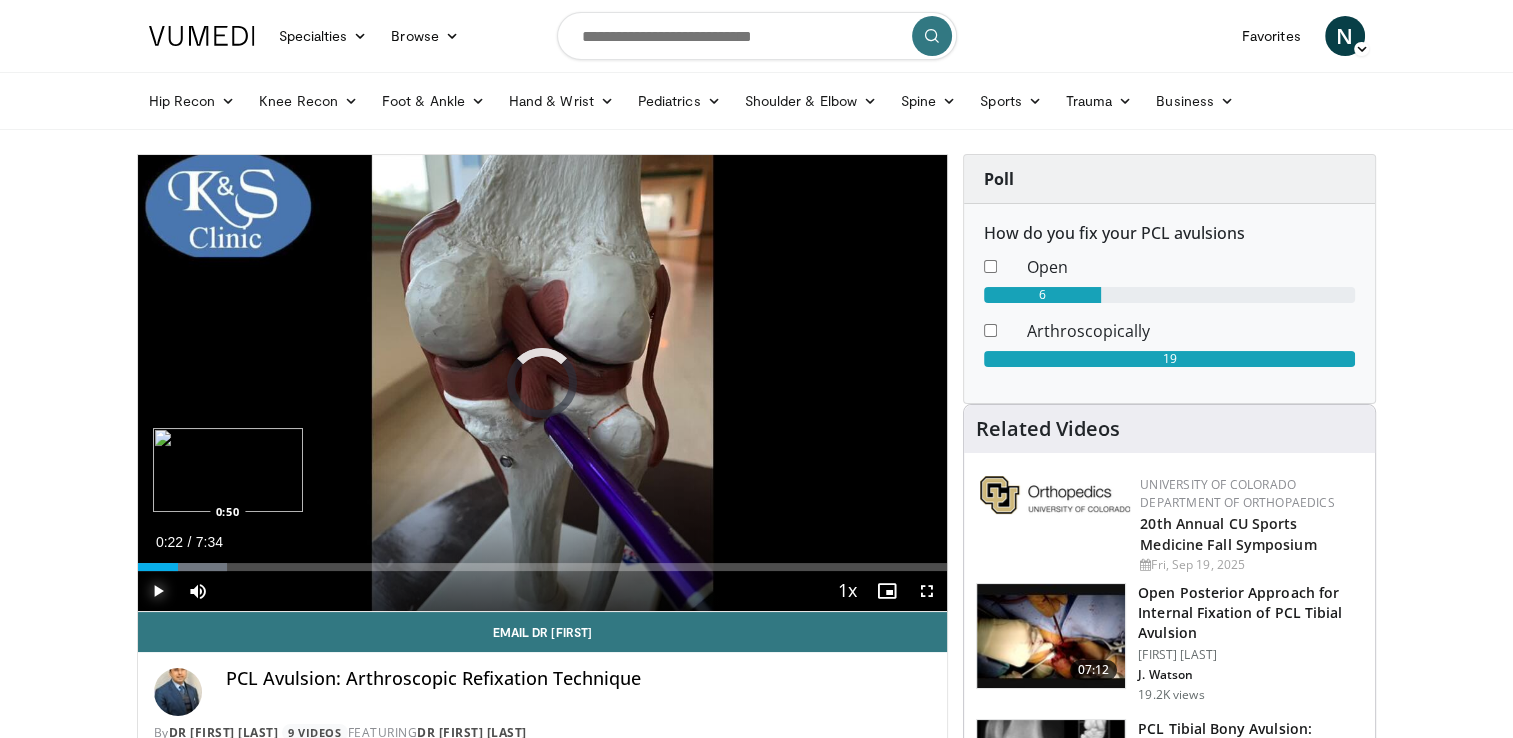 click on "Loaded :  11.01% 0:22 0:50" at bounding box center [543, 561] 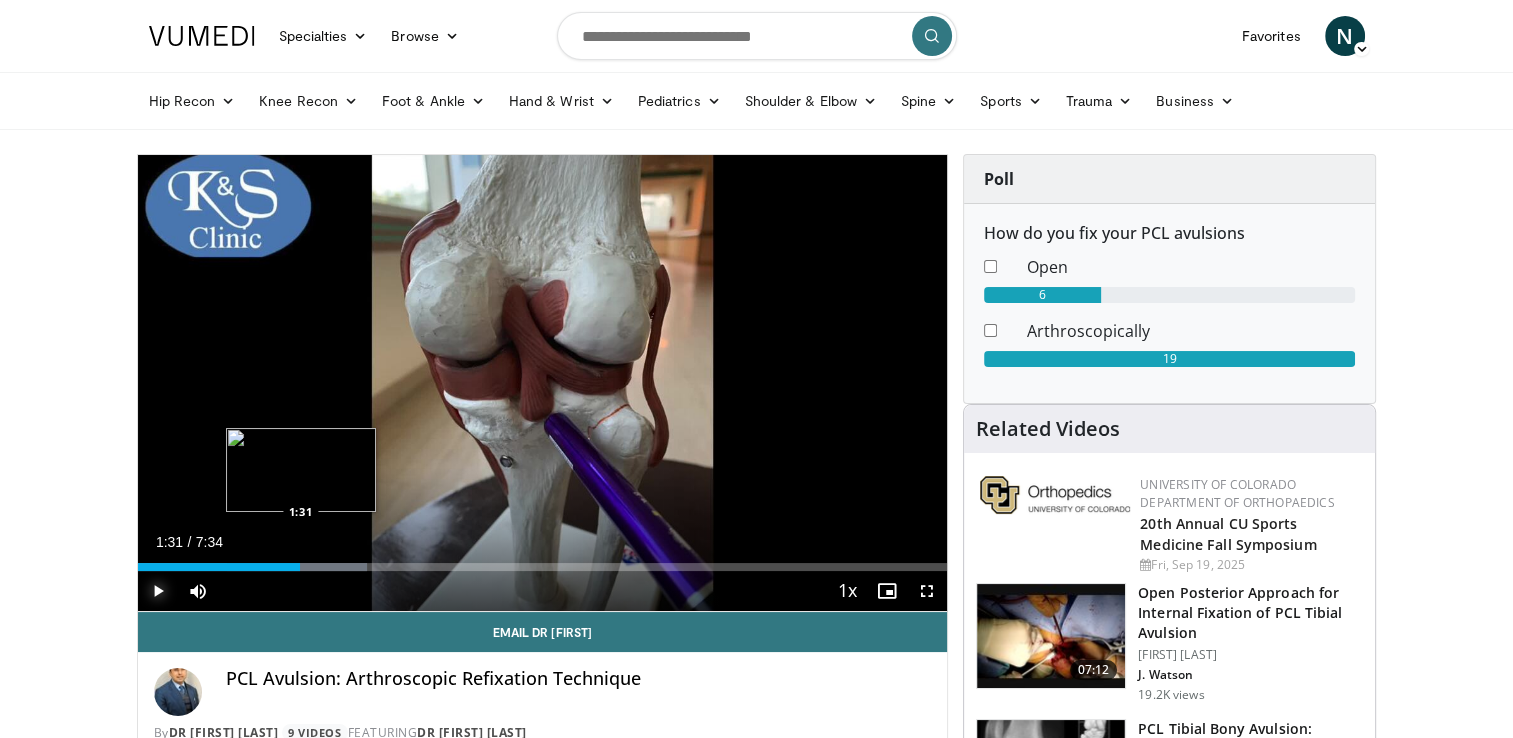 click at bounding box center (297, 567) 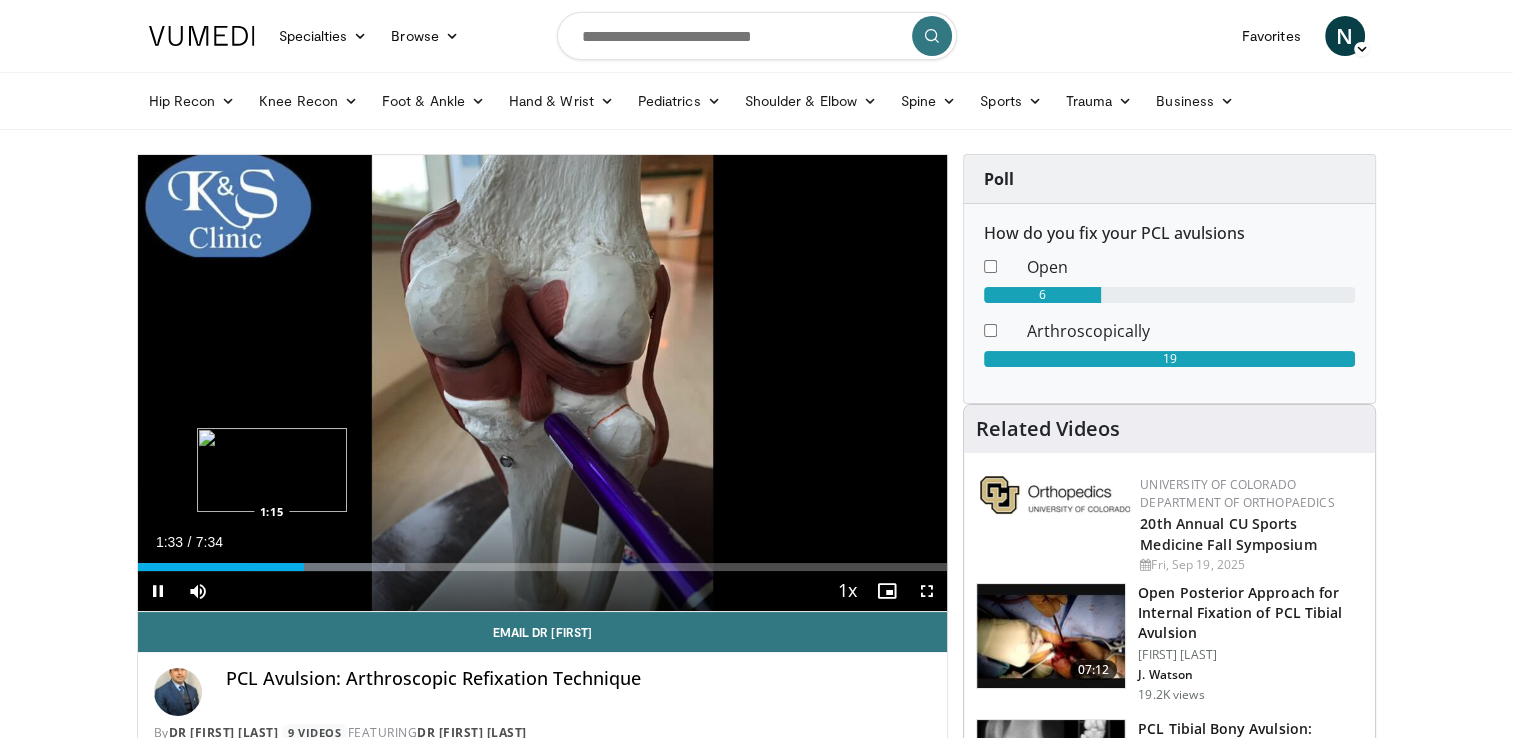 click on "**********" at bounding box center (543, 383) 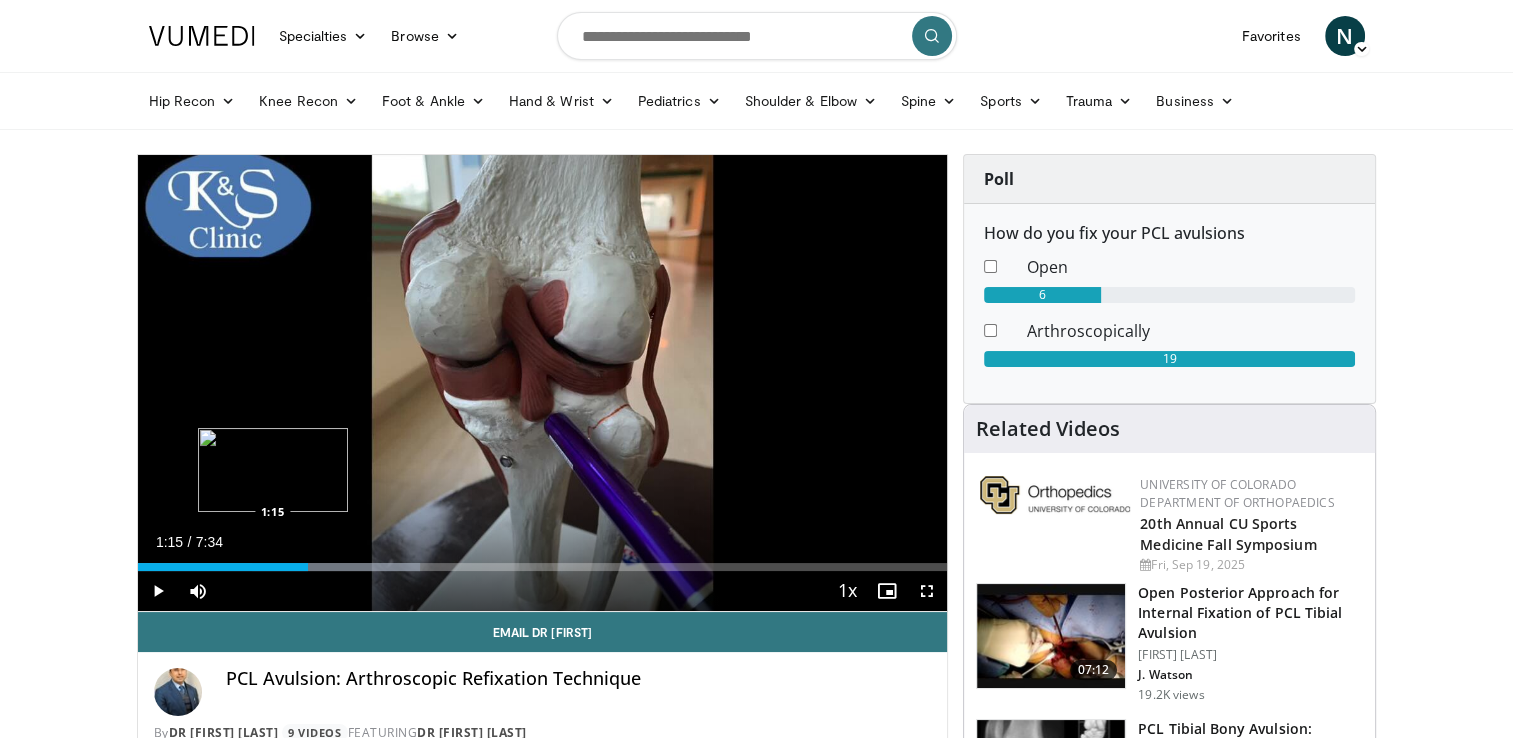 click on "Loaded :  34.89% 1:15 1:15" at bounding box center (543, 561) 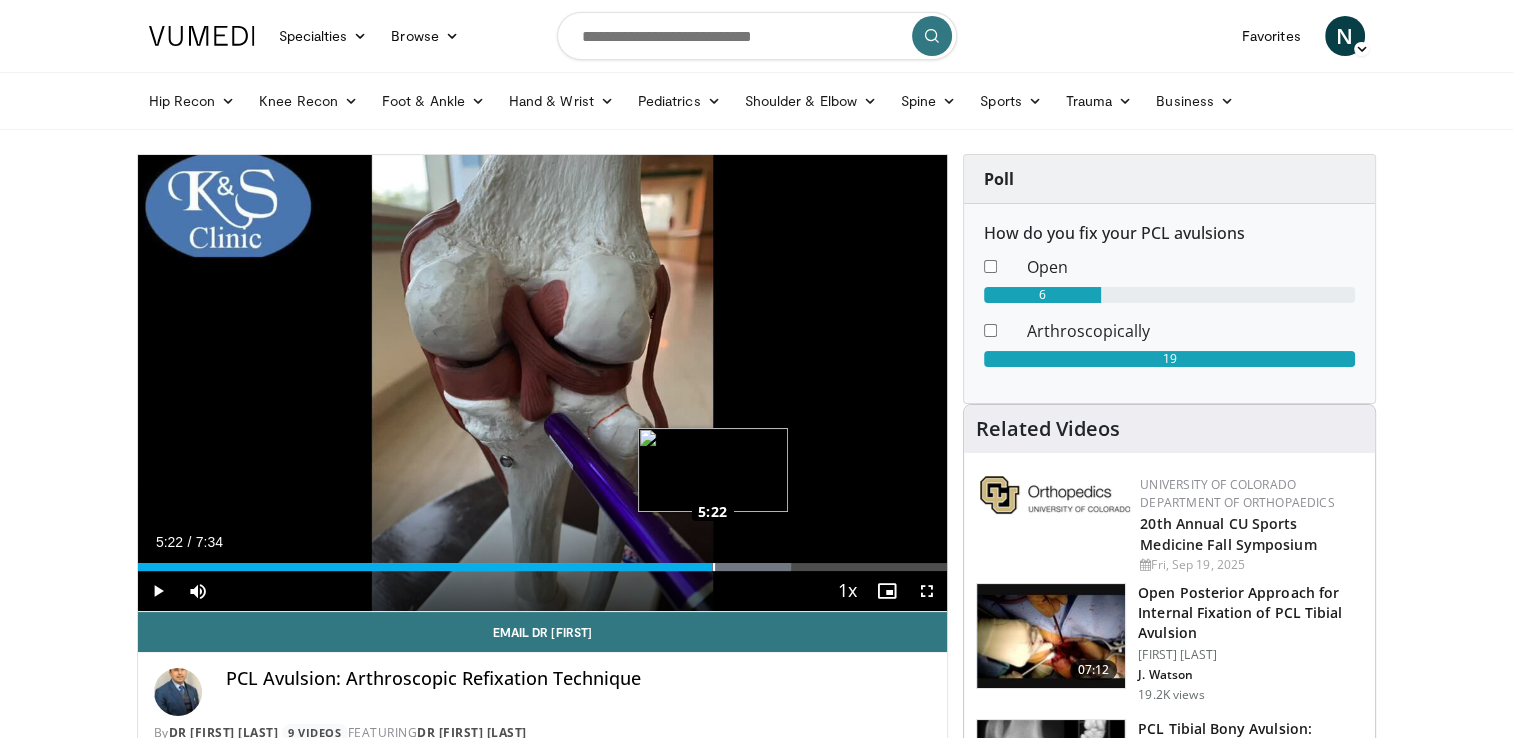 click on "Loaded :  80.70% 5:03 5:22" at bounding box center (543, 567) 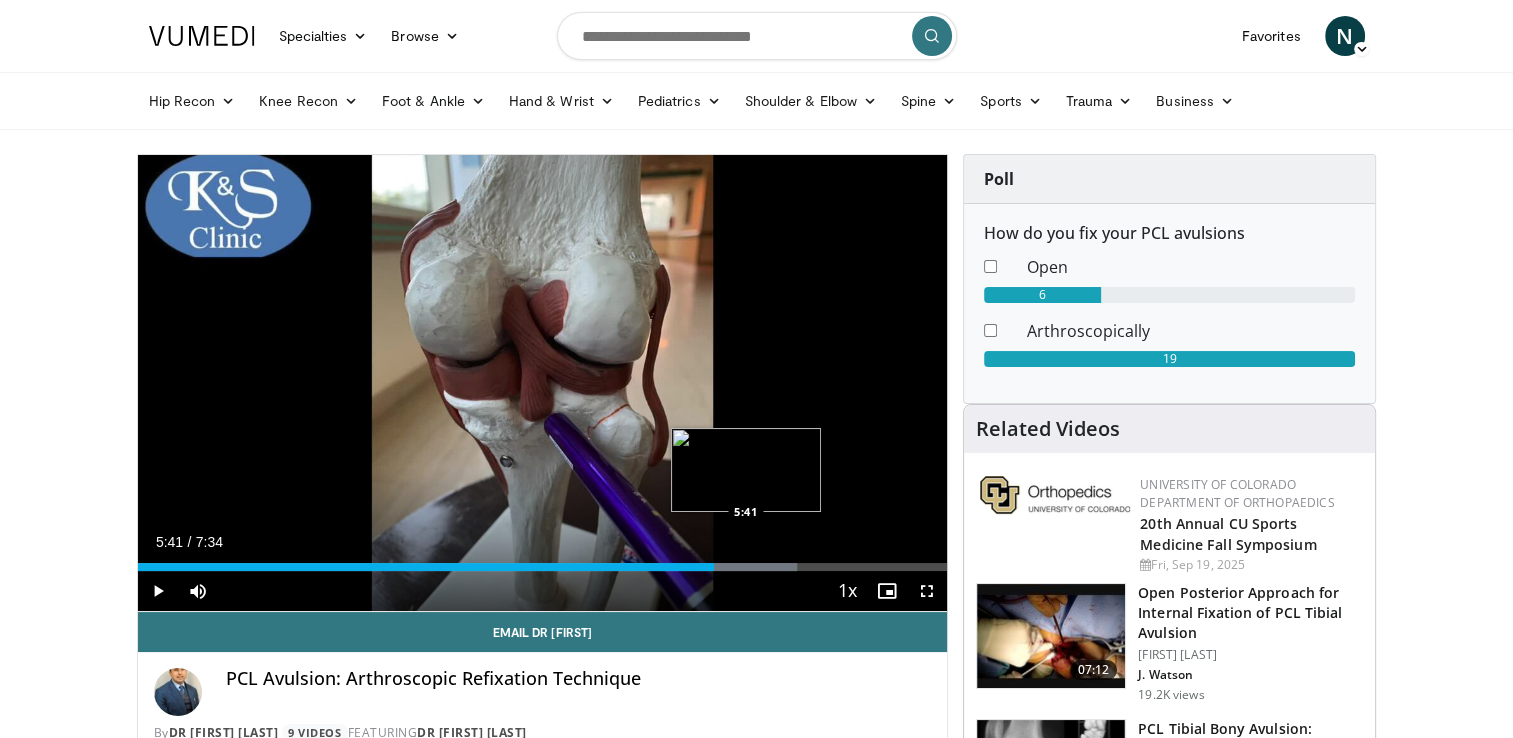 click at bounding box center (728, 567) 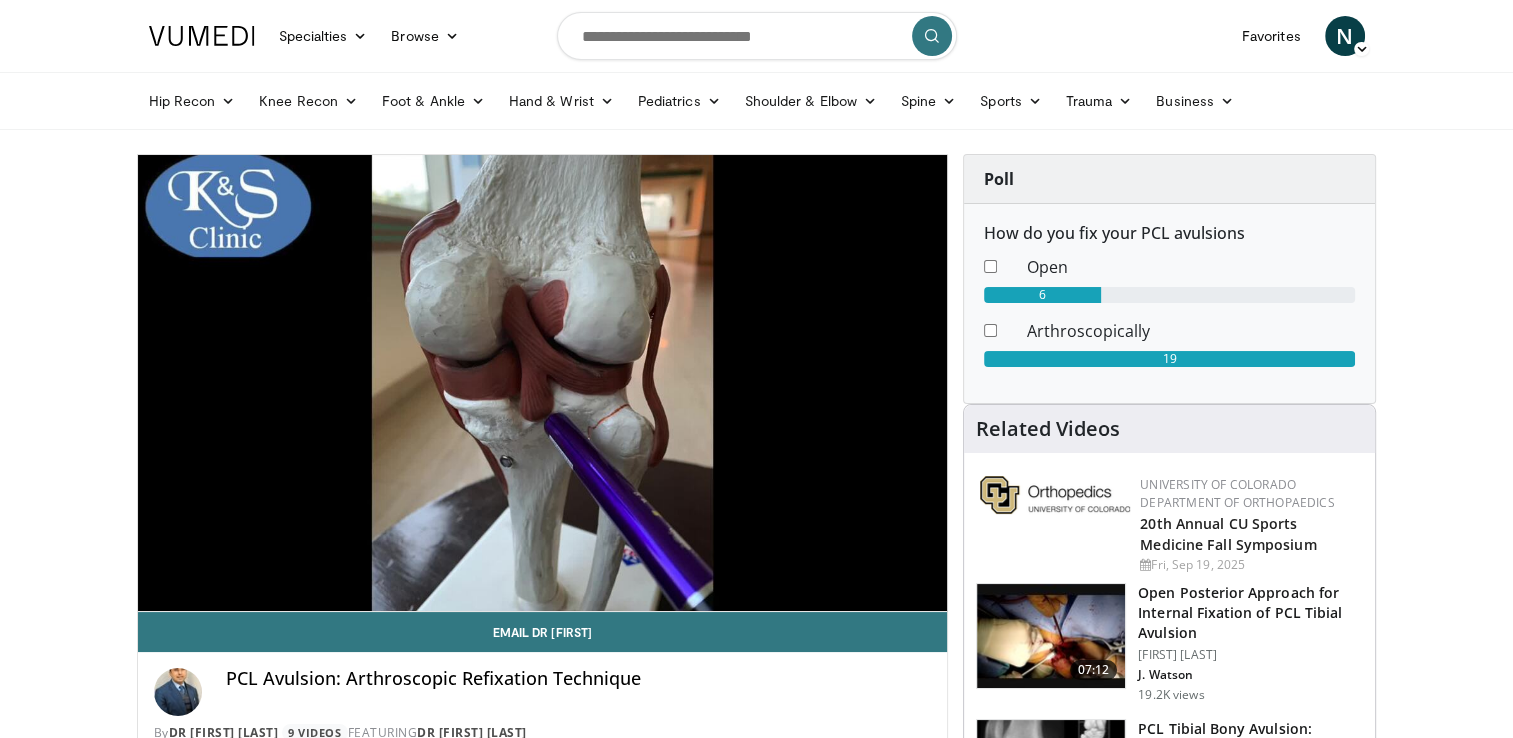 scroll, scrollTop: 645, scrollLeft: 0, axis: vertical 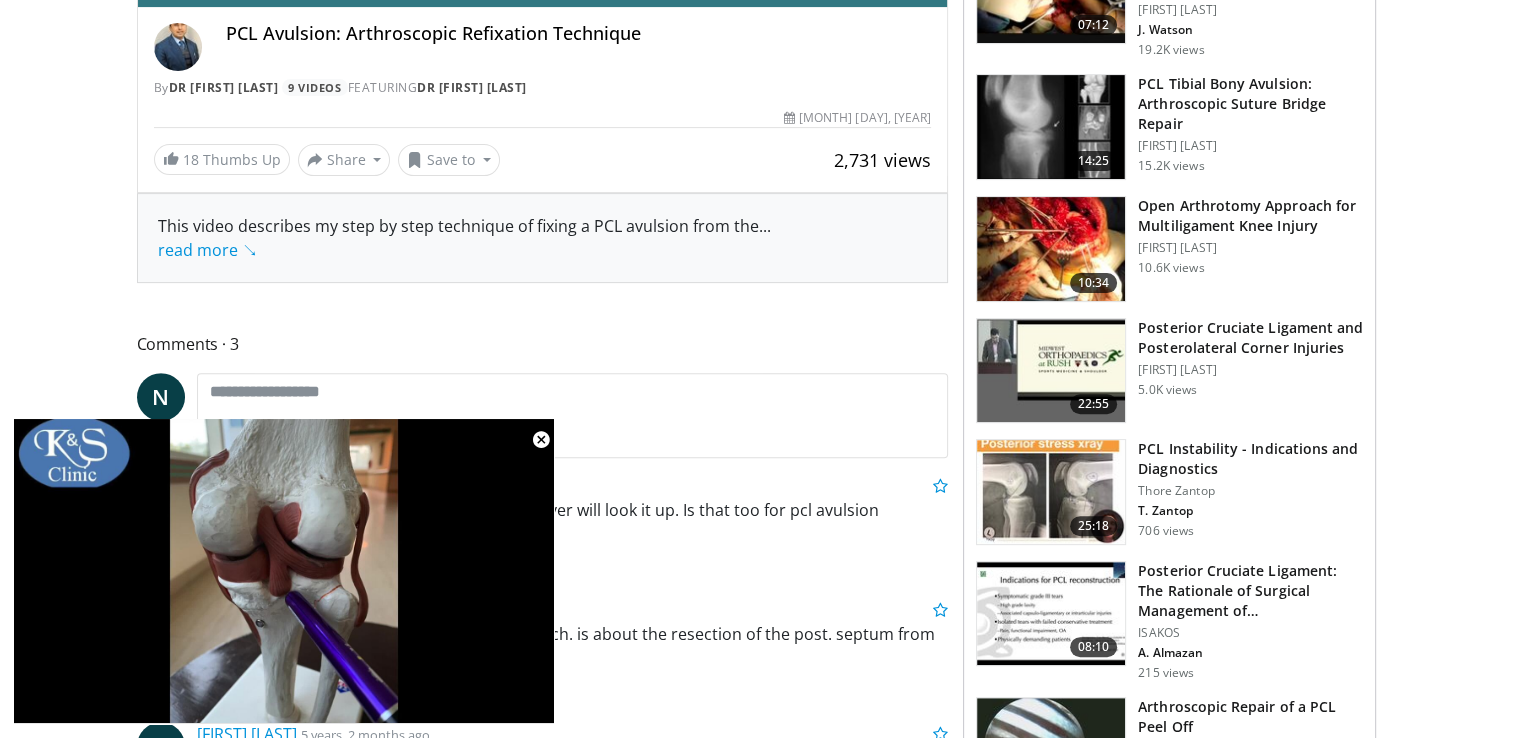 click on "PCL Tibial Bony Avulsion: Arthroscopic Suture Bridge Repair" at bounding box center (1250, 104) 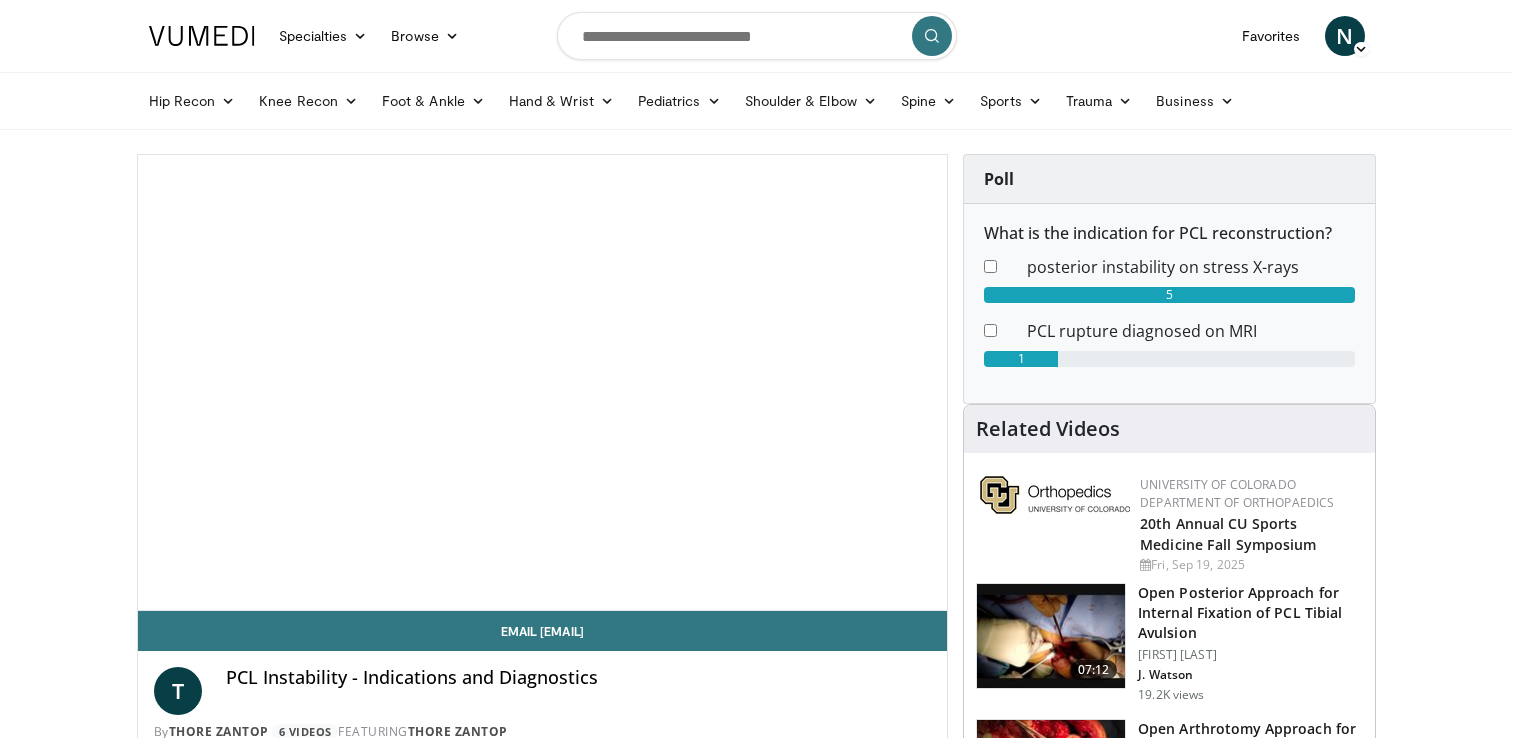 scroll, scrollTop: 0, scrollLeft: 0, axis: both 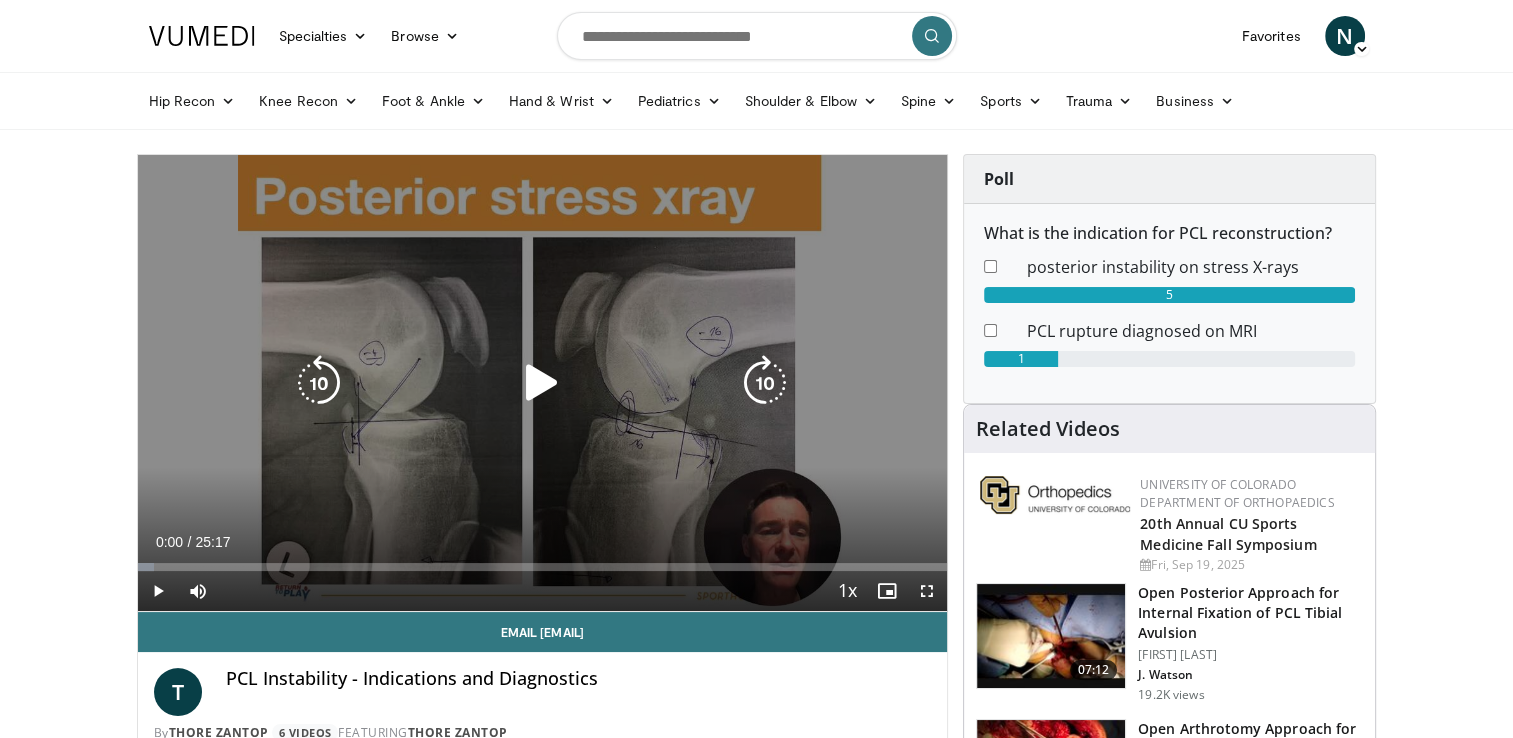 click at bounding box center [542, 383] 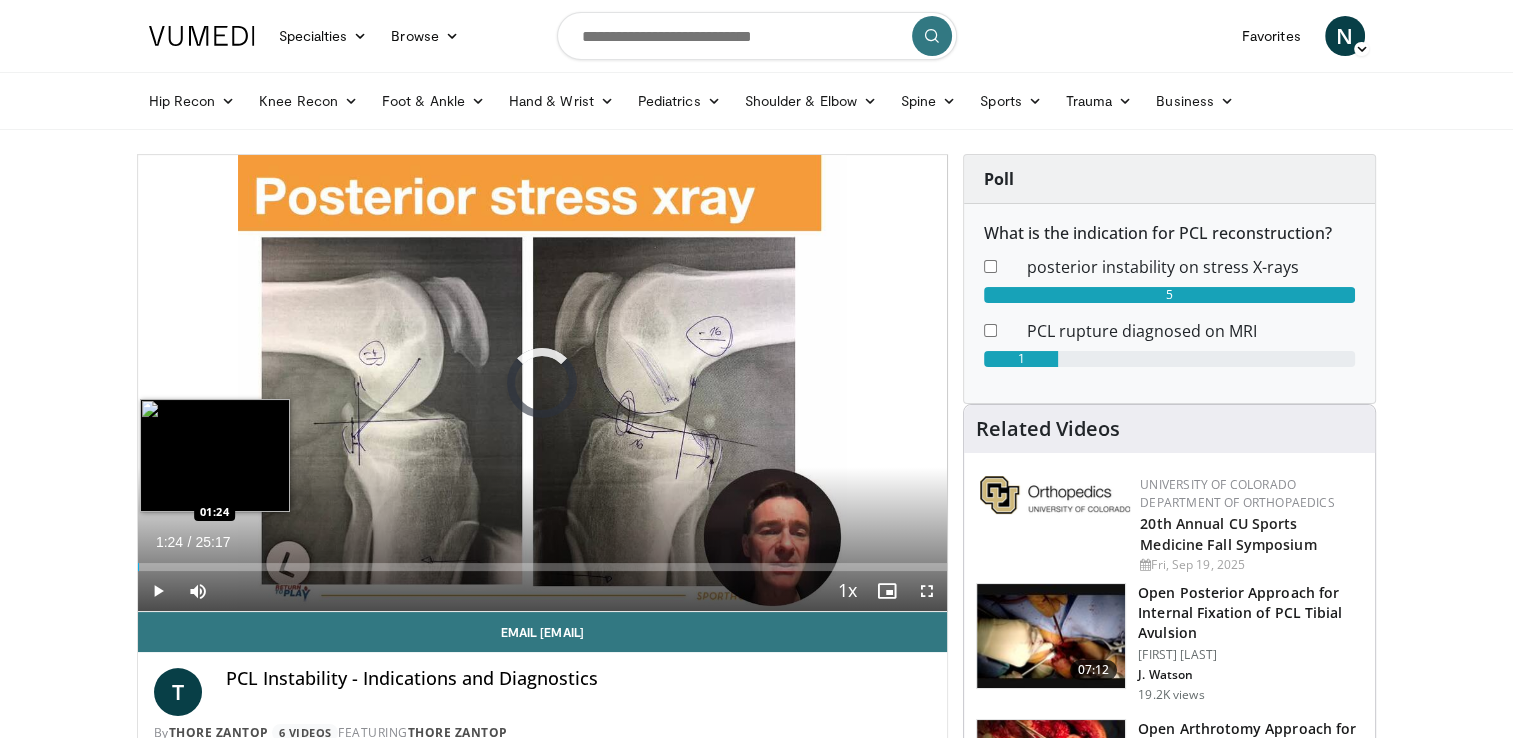 click on "Loaded :  0.00% 00:01 01:24" at bounding box center [543, 567] 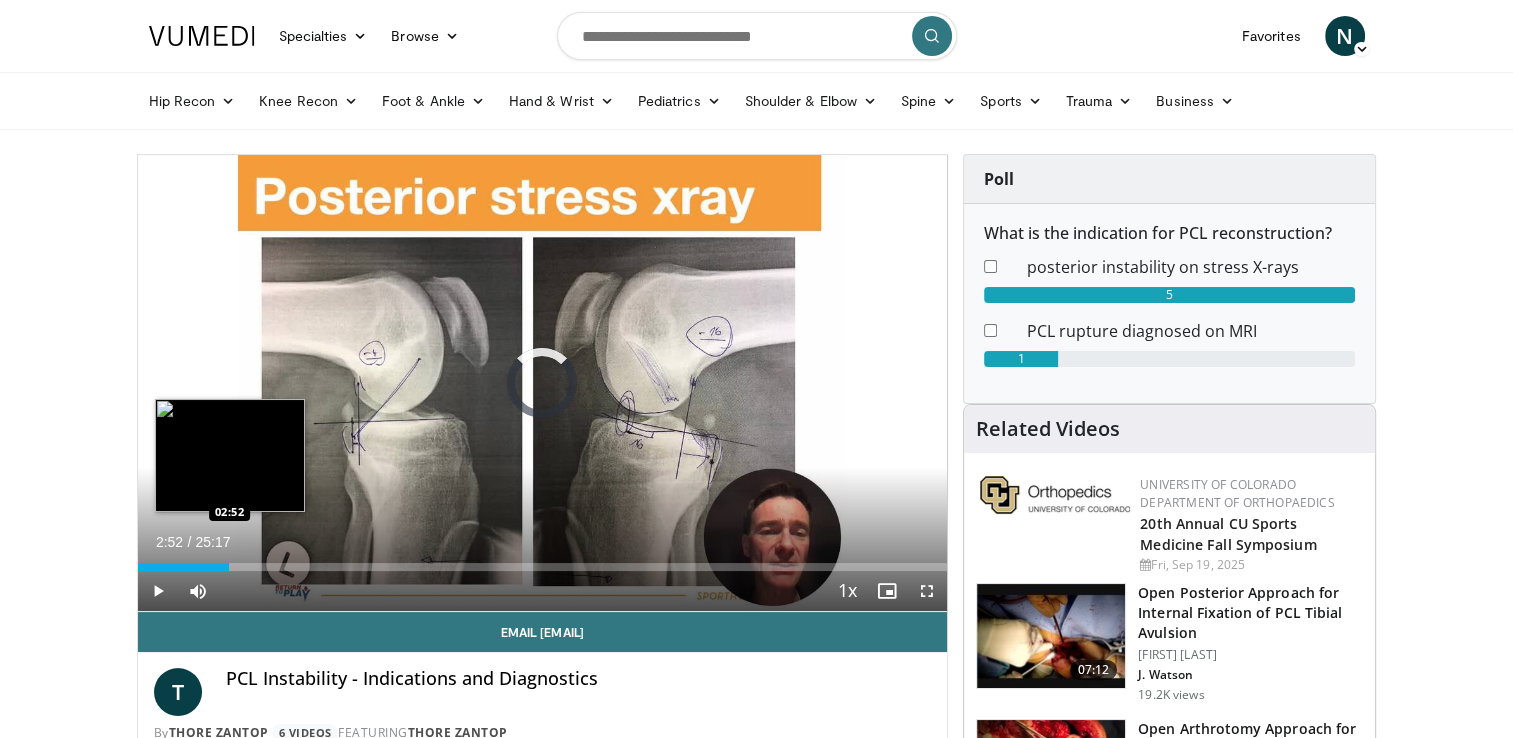click on "Loaded :  0.00% 02:52 02:52" at bounding box center (543, 567) 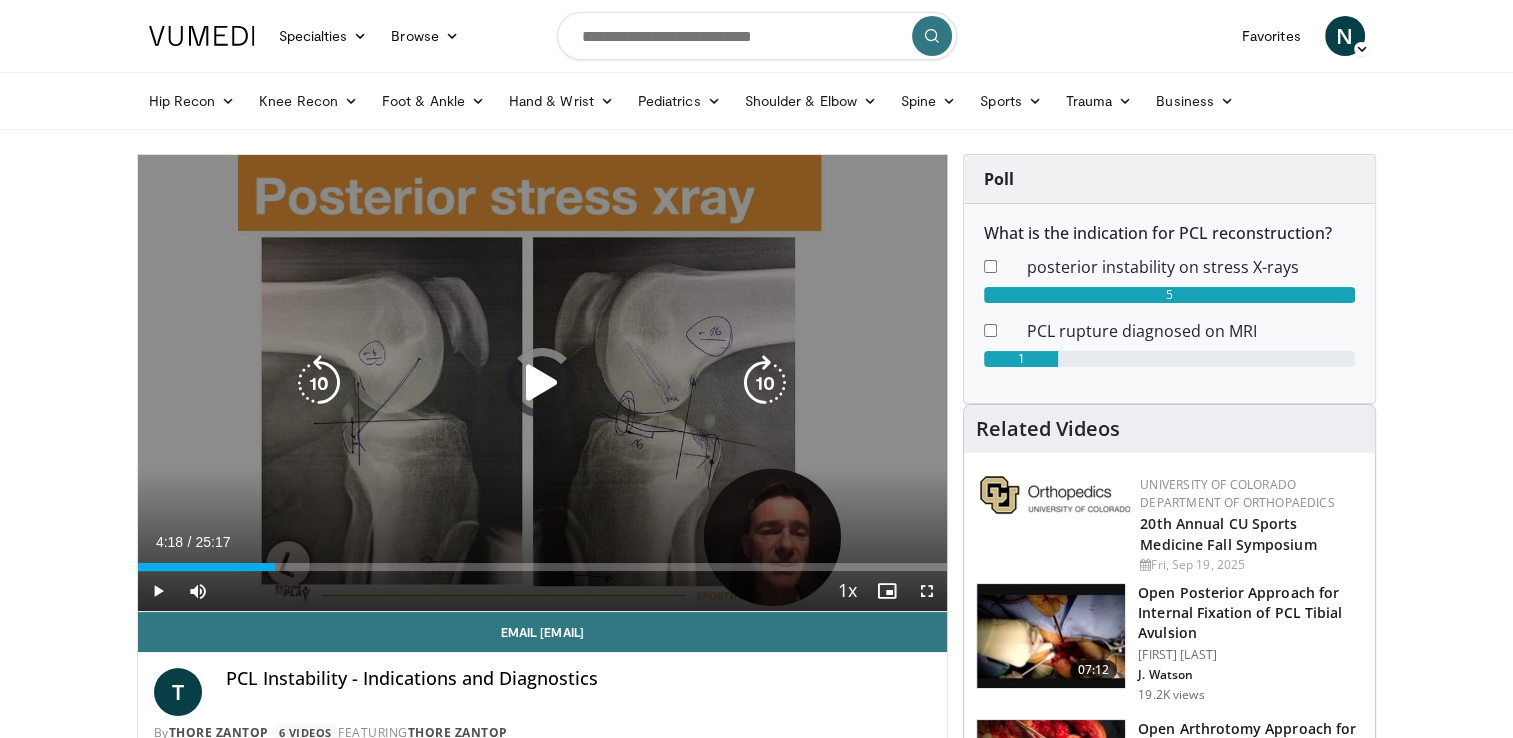 click on "Loaded :  12.42% 04:18 02:52" at bounding box center (543, 561) 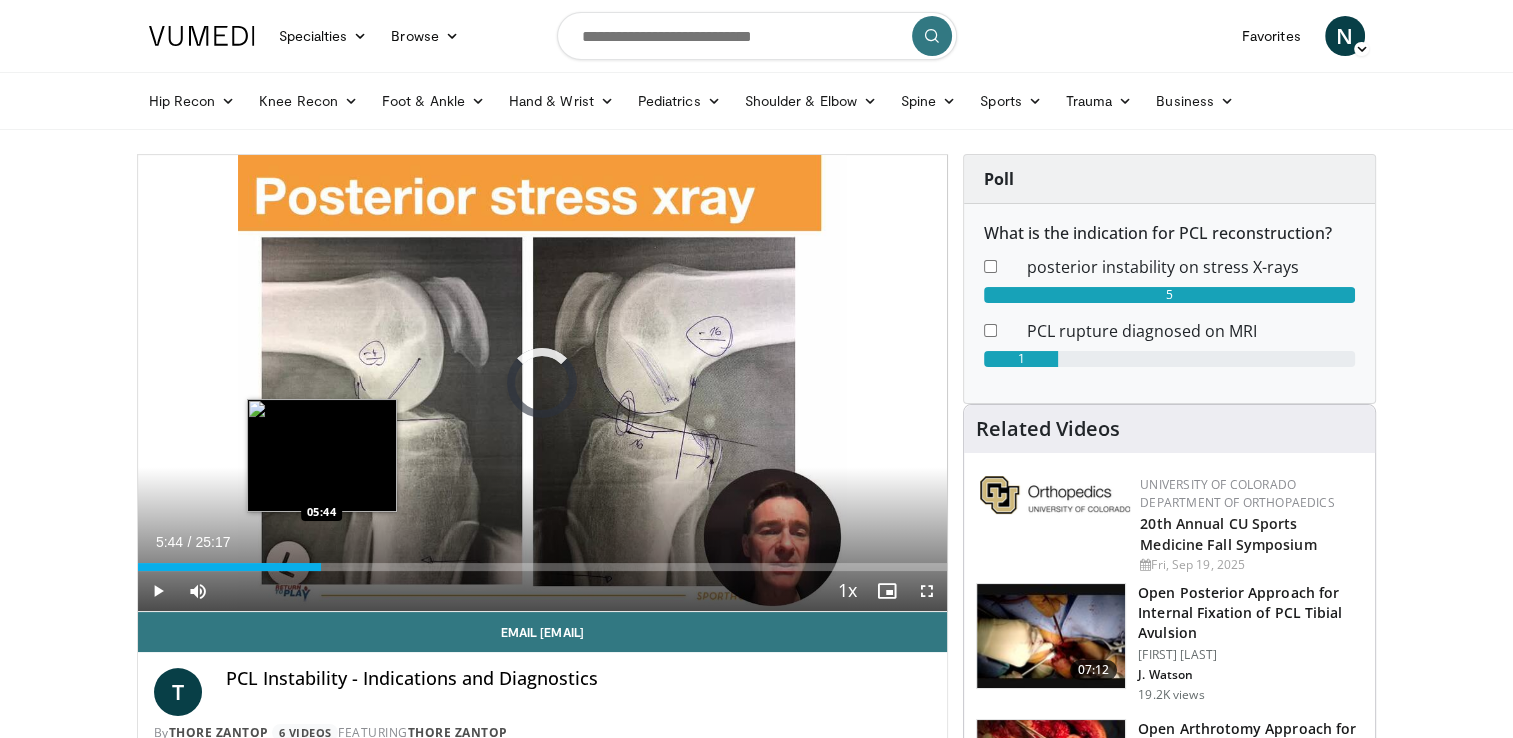 click on "Loaded :  19.77% 04:22 05:44" at bounding box center (543, 567) 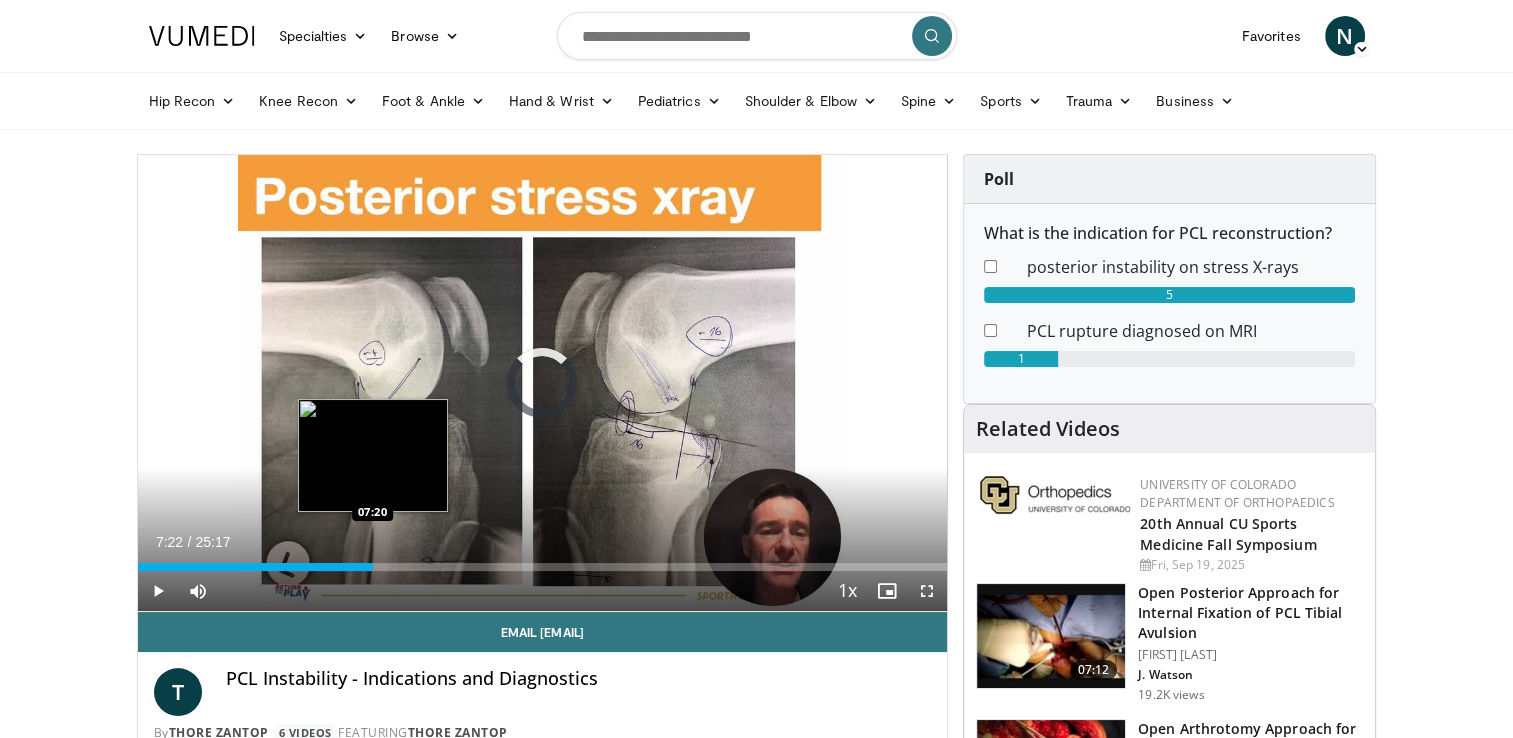 click on "Loaded :  0.00% 07:22 07:20" at bounding box center [543, 567] 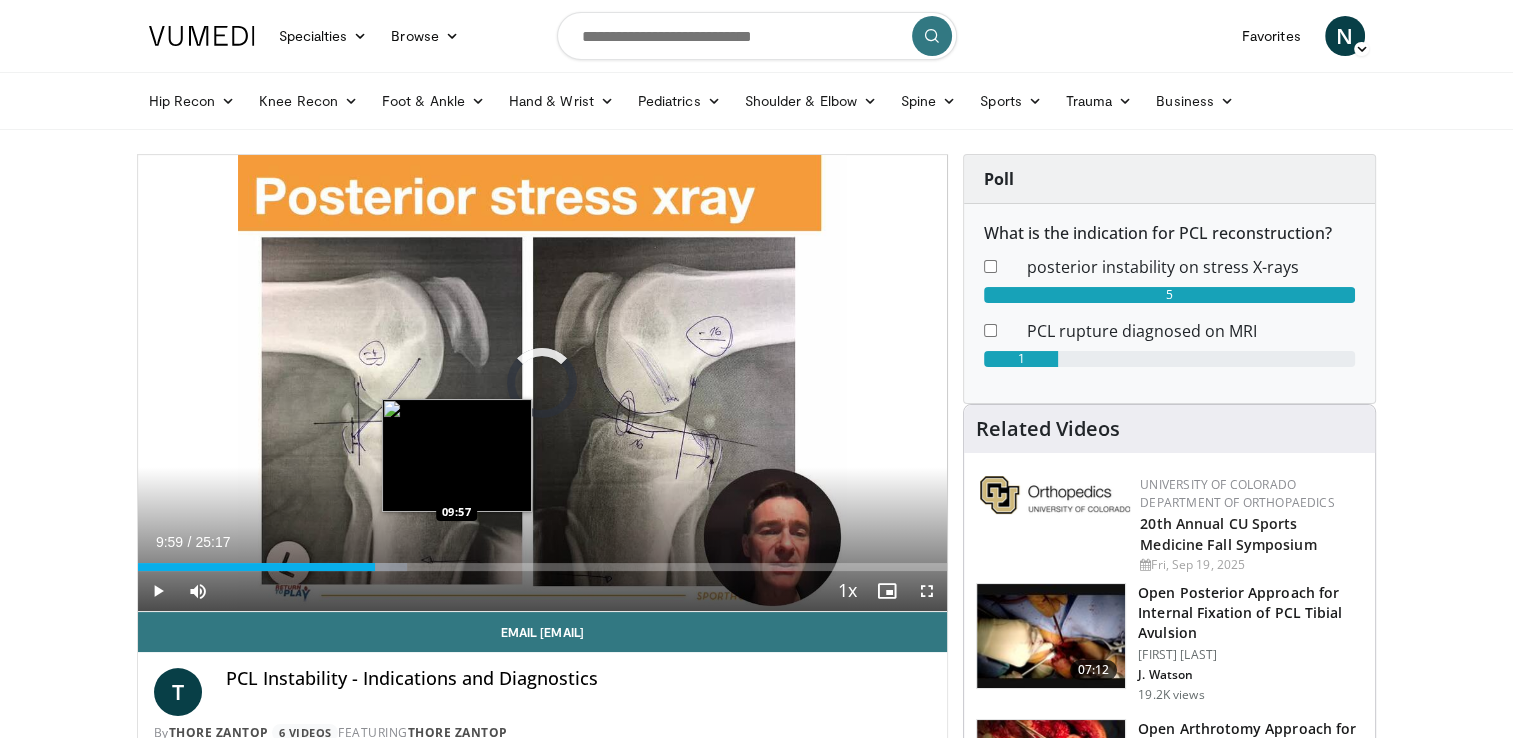 click on "Loaded :  33.33% 07:26 09:57" at bounding box center [543, 567] 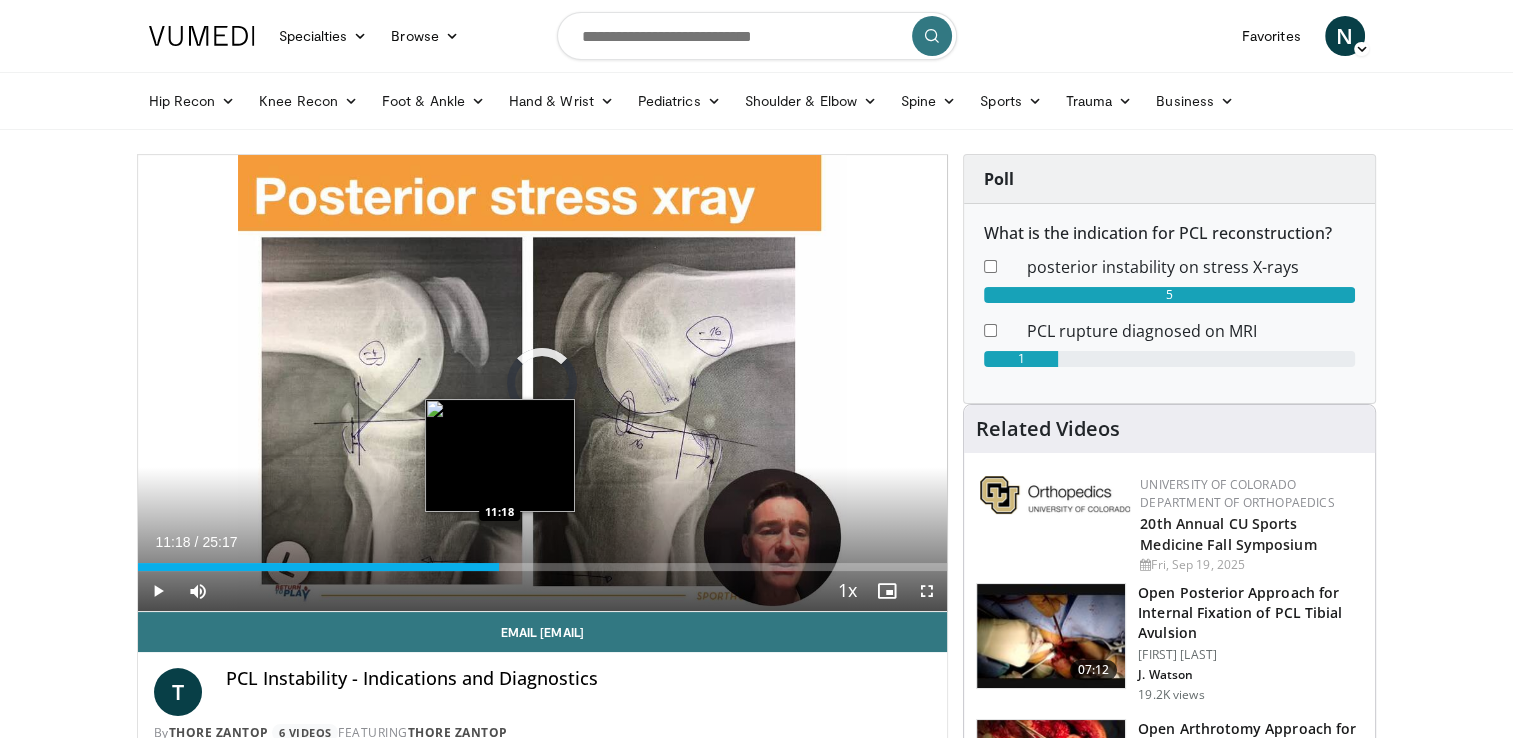 click on "Loaded :  40.20% 11:18 11:18" at bounding box center (543, 567) 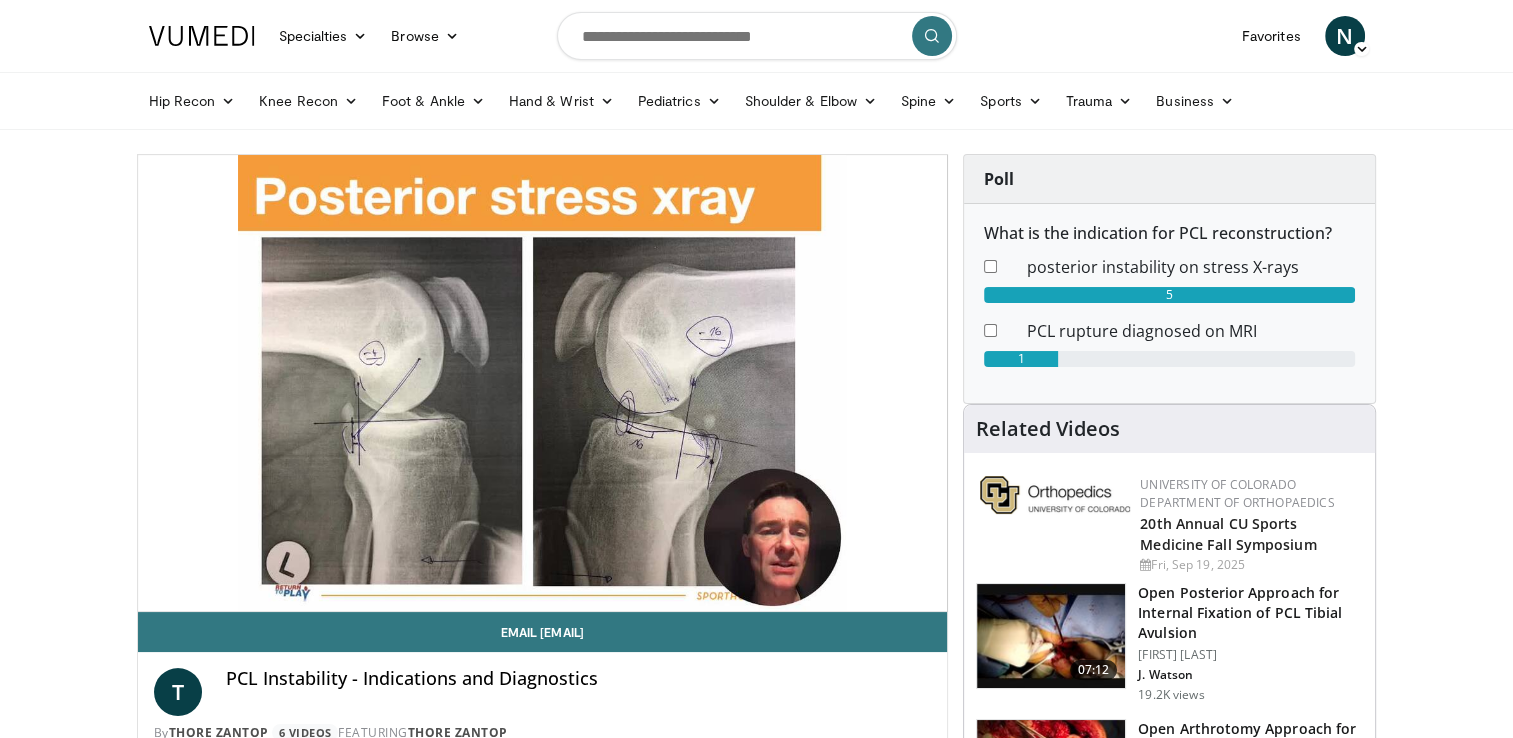 scroll, scrollTop: 645, scrollLeft: 0, axis: vertical 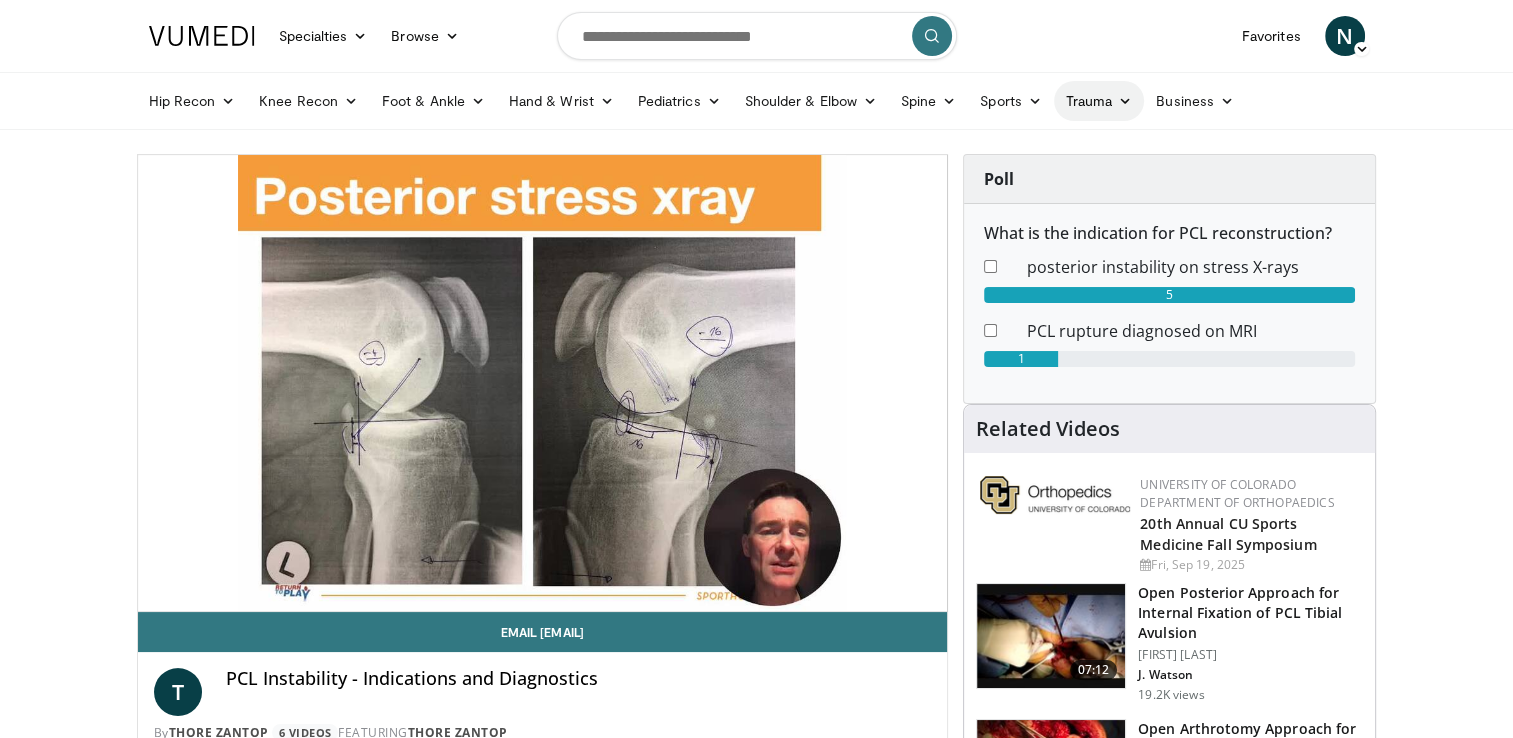 click on "Trauma" at bounding box center [1099, 101] 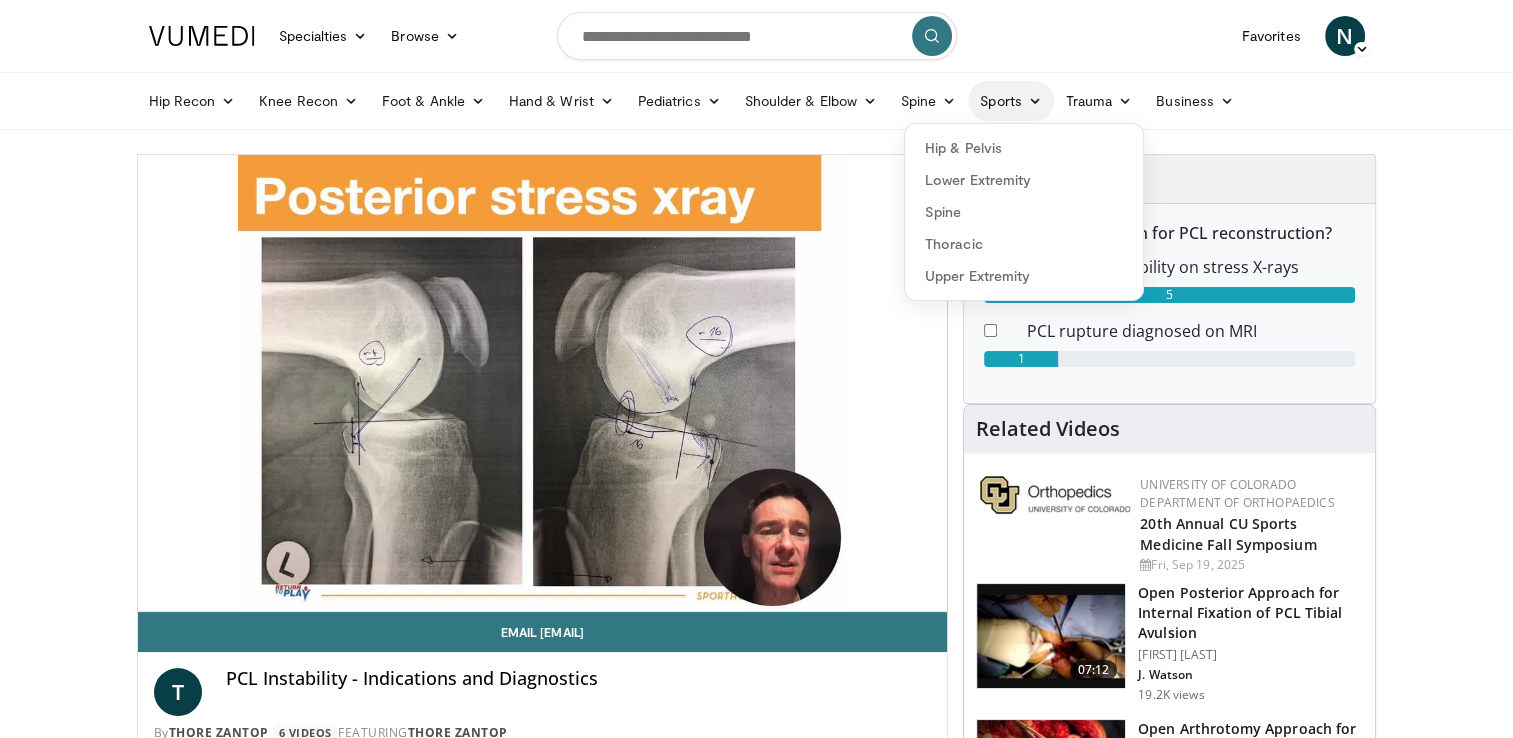 click on "Sports" at bounding box center (1011, 101) 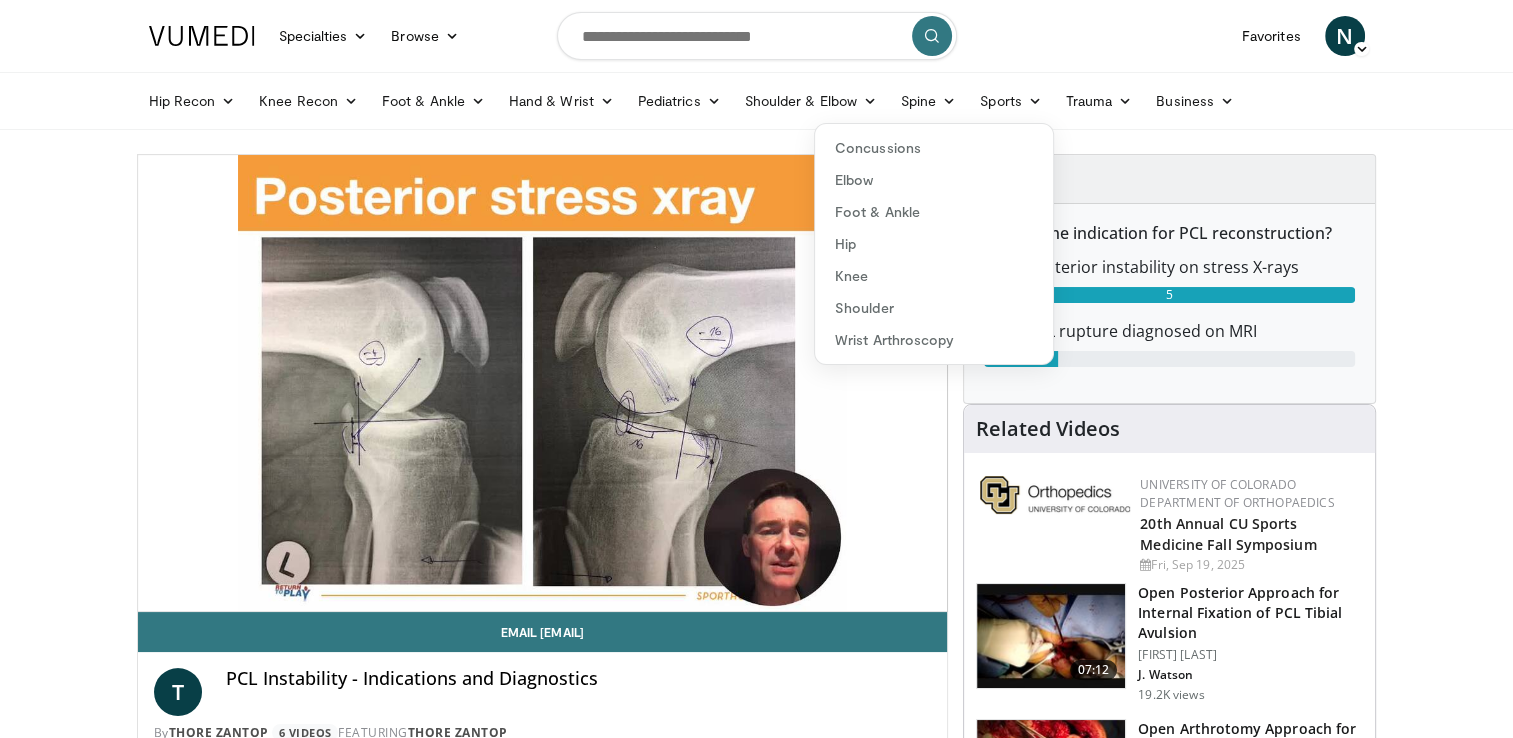 scroll, scrollTop: 645, scrollLeft: 0, axis: vertical 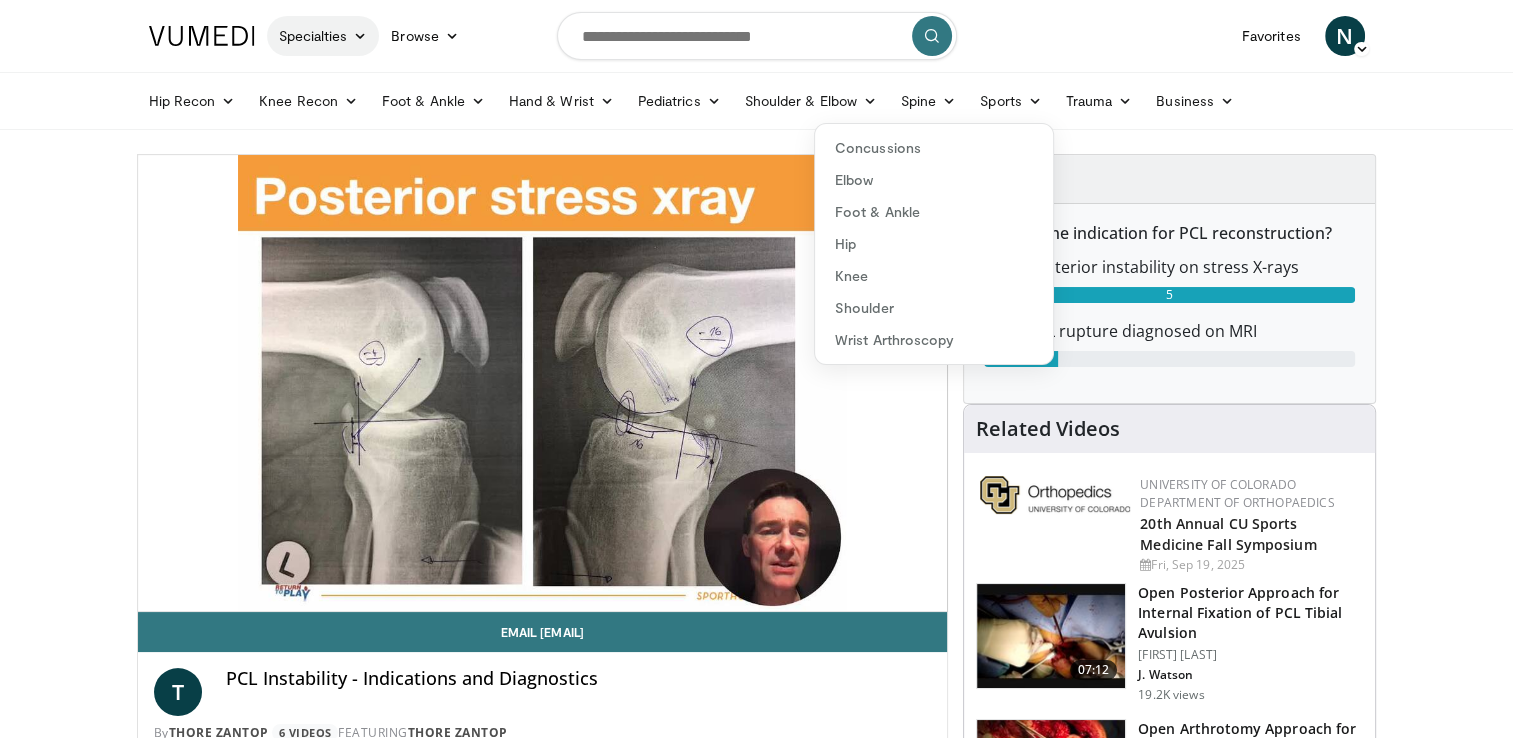 click on "Specialties" at bounding box center (323, 36) 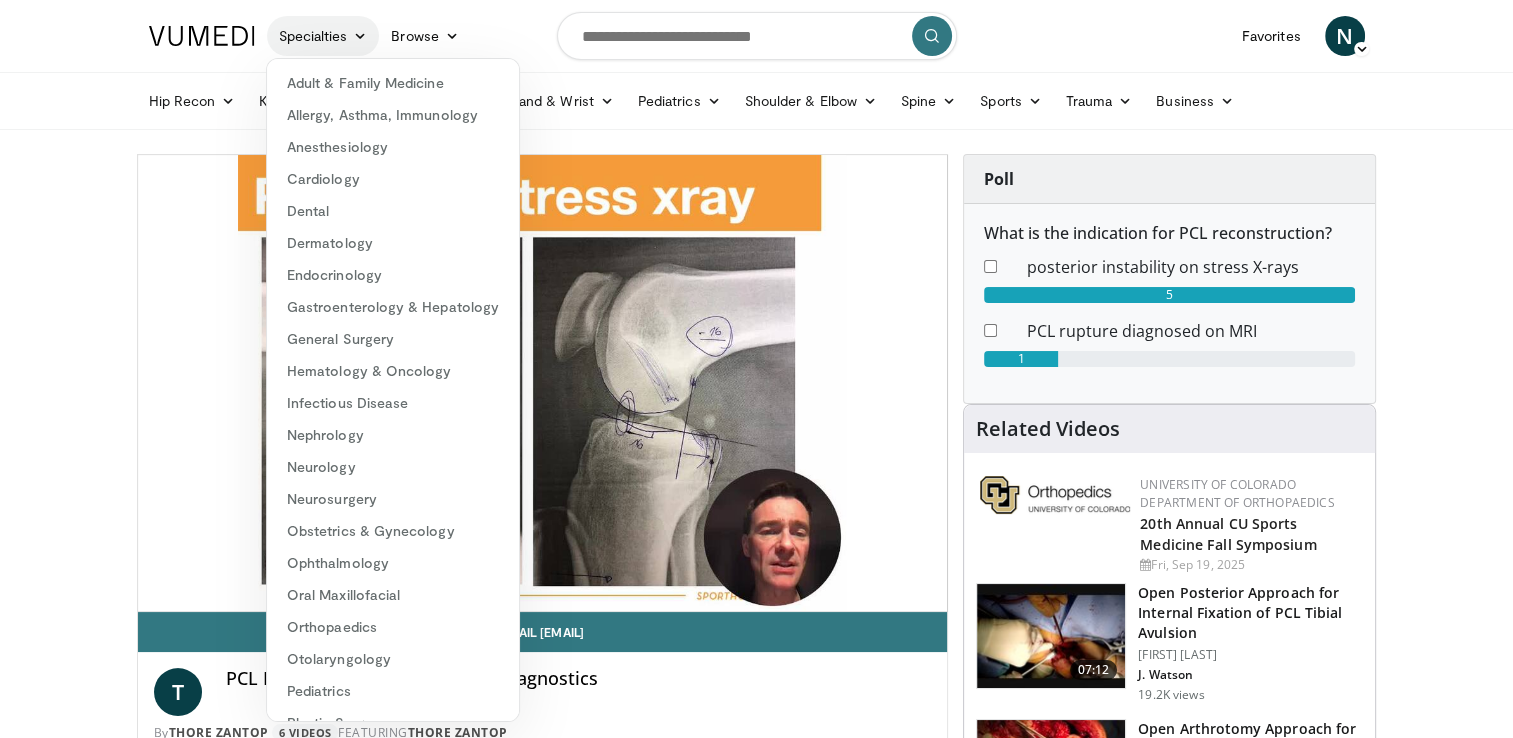 click on "Specialties" at bounding box center [323, 36] 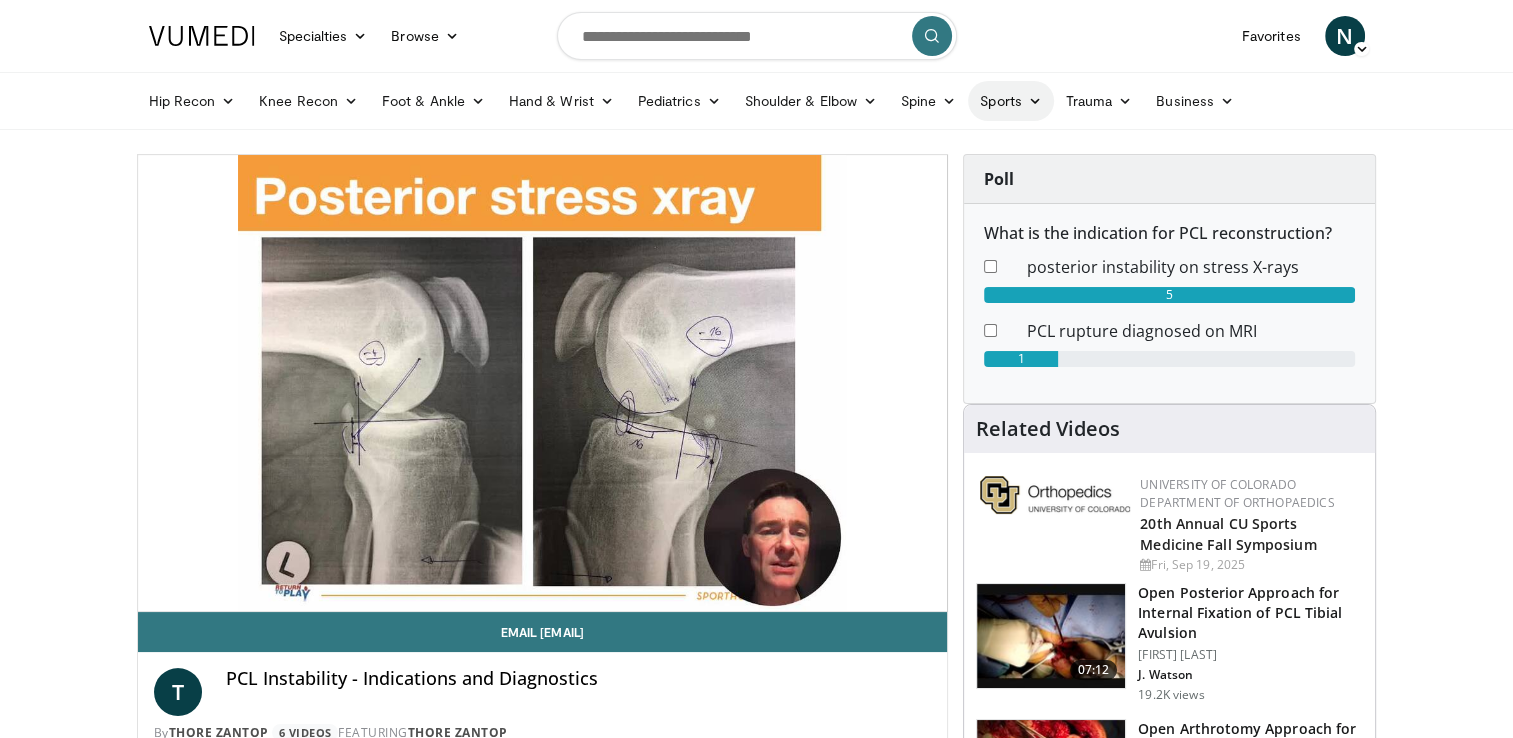 click on "Sports" at bounding box center [1011, 101] 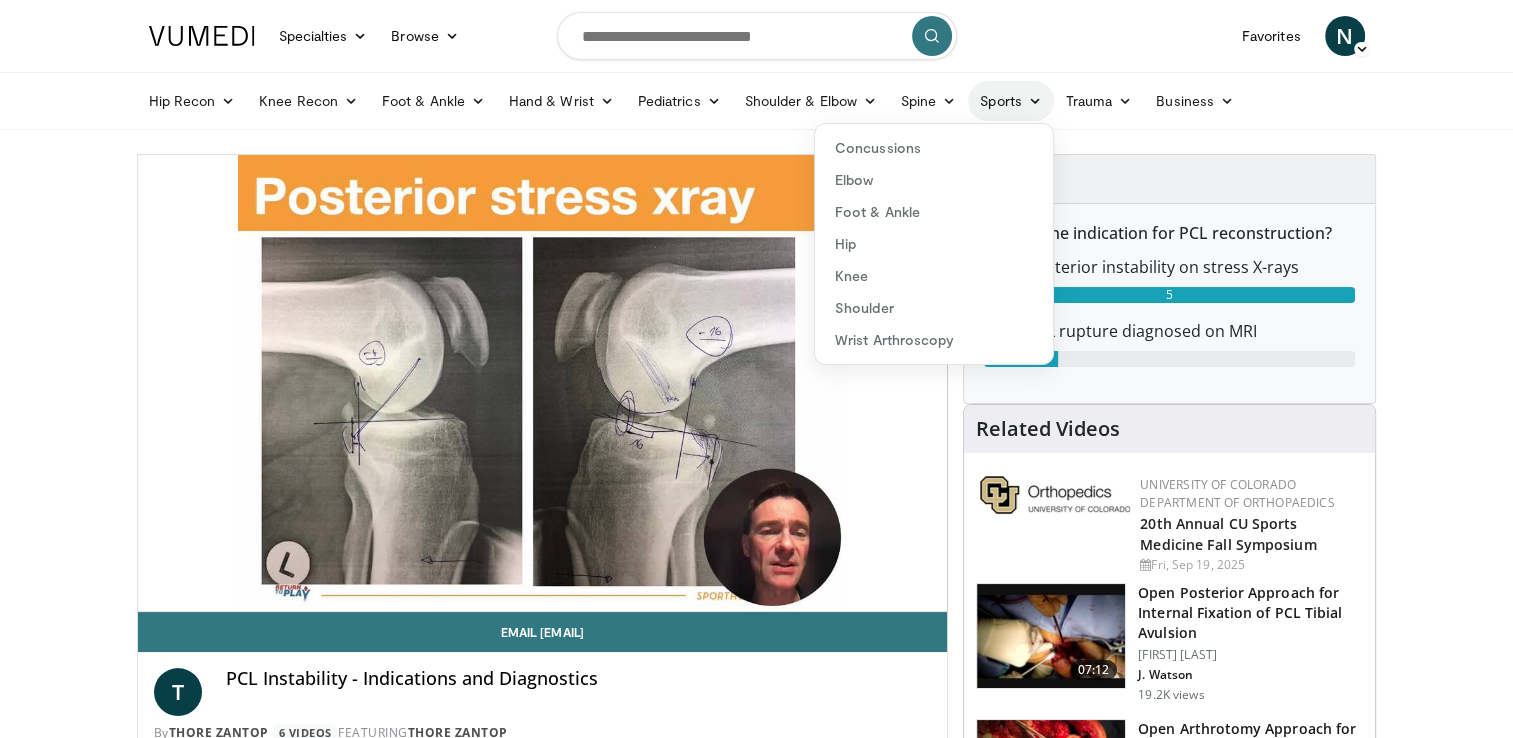 click on "Sports" at bounding box center (1011, 101) 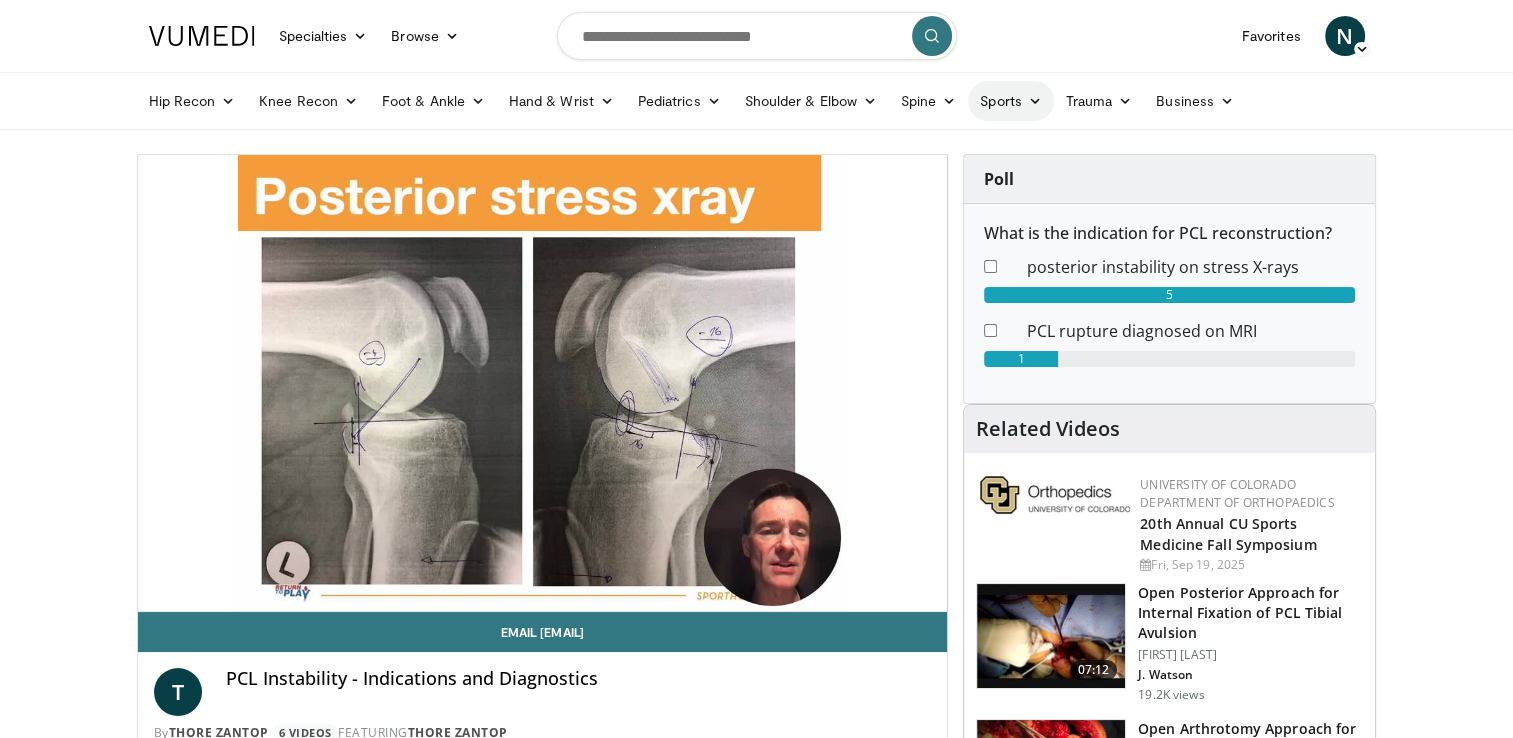 click on "Sports" at bounding box center [1011, 101] 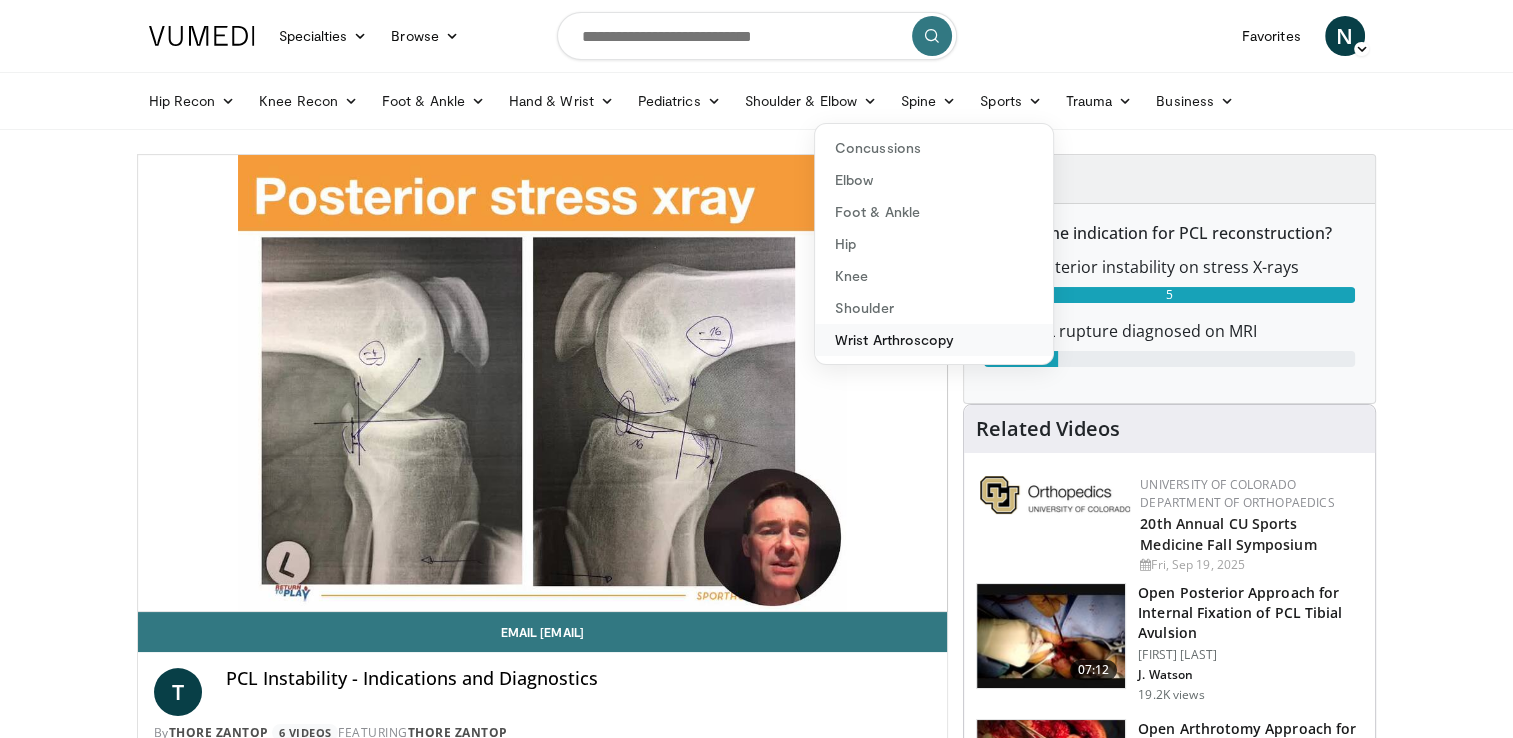 click on "Wrist Arthroscopy" at bounding box center (934, 340) 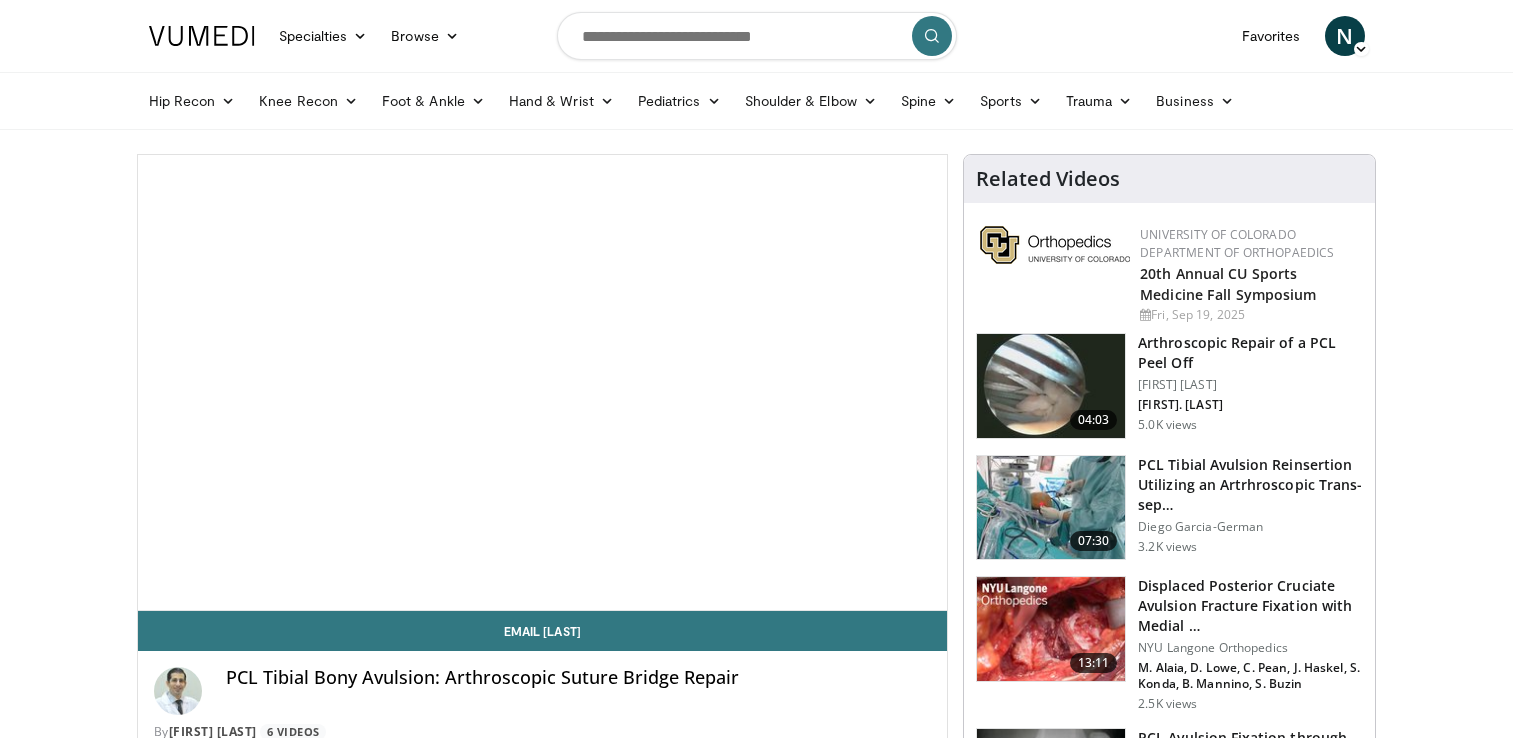 scroll, scrollTop: 0, scrollLeft: 0, axis: both 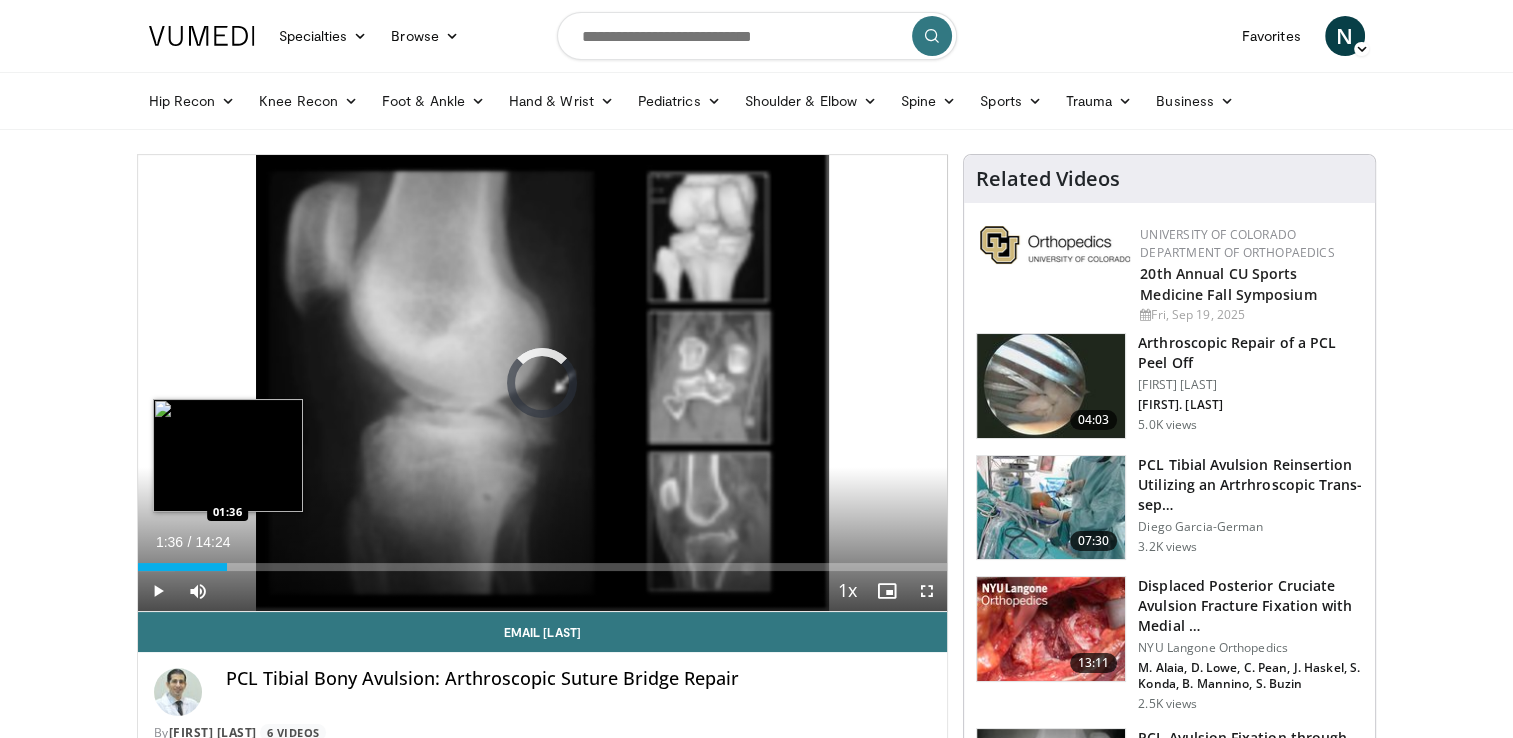 click on "Loaded :  4.58% 01:36 01:36" at bounding box center [543, 567] 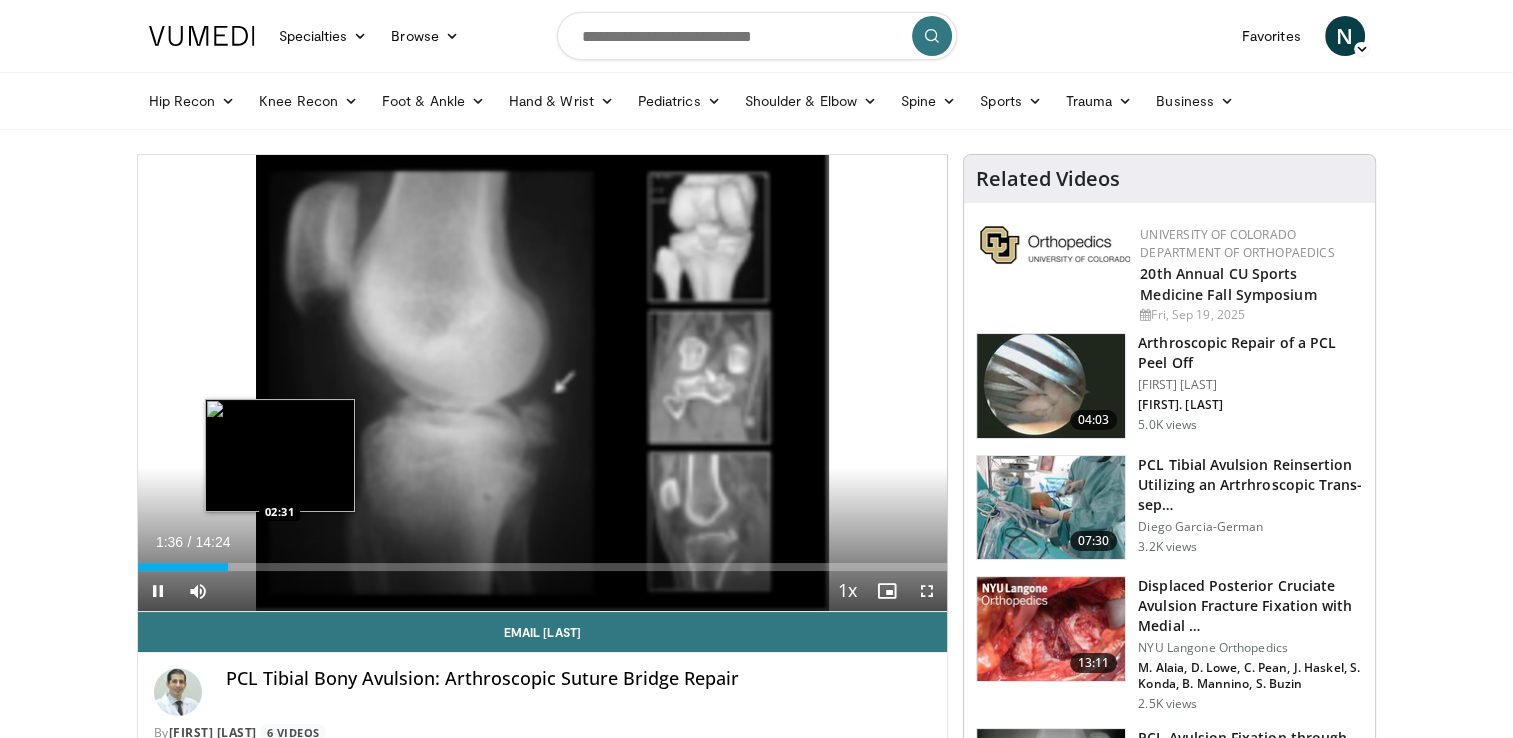 click on "Loaded :  11.57% 01:36 02:31" at bounding box center (543, 567) 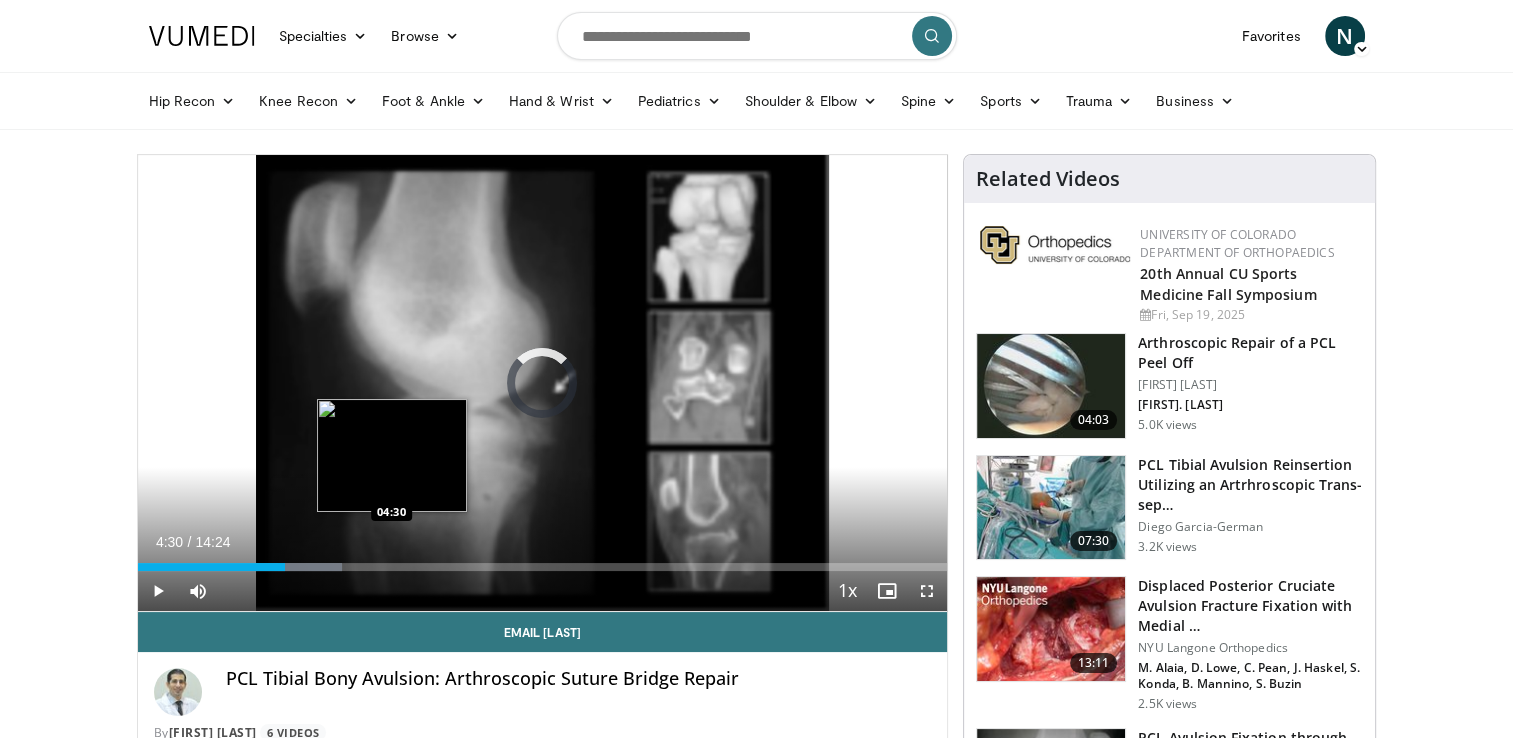 click on "Loaded :  25.25% 04:30 04:30" at bounding box center (543, 567) 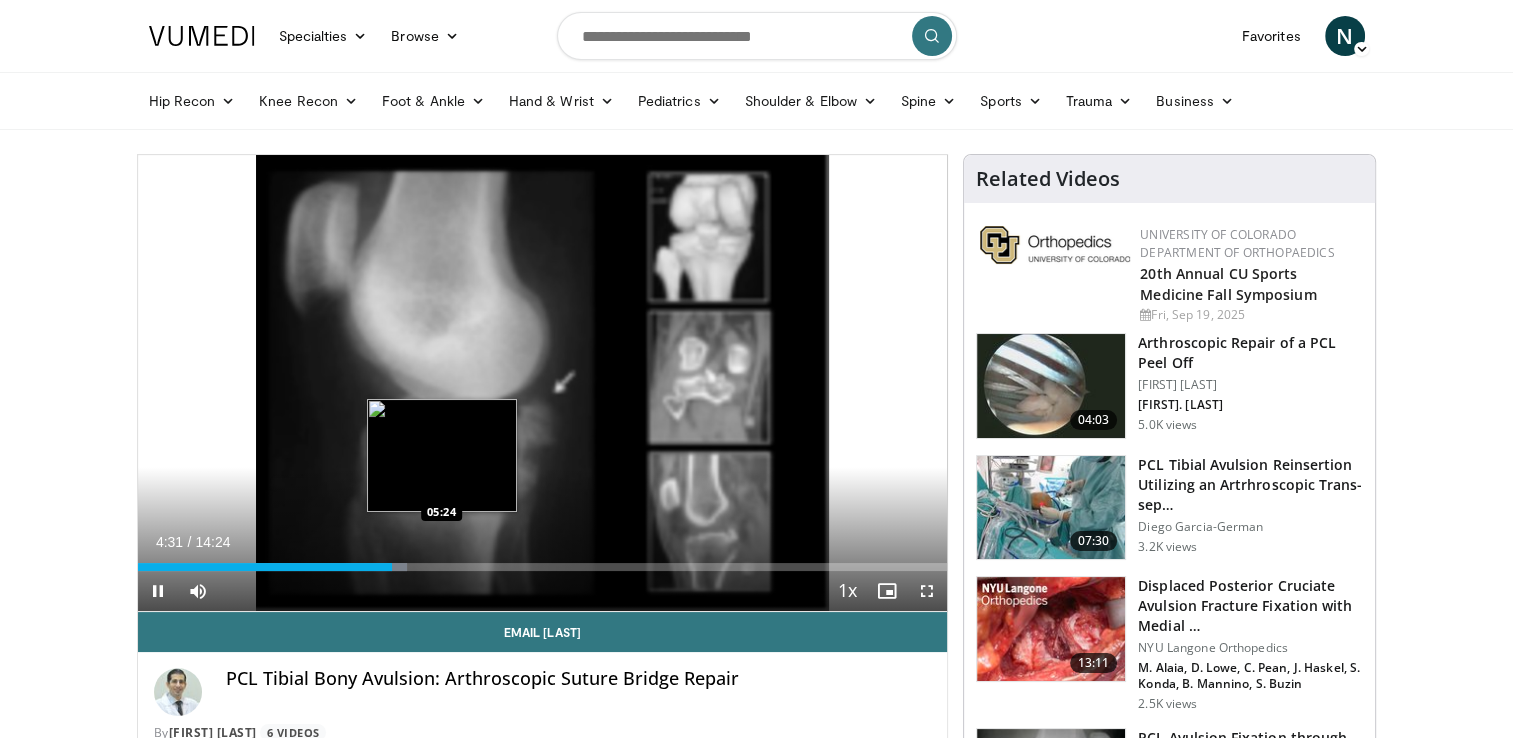 click on "Loaded :  33.29% 04:32 05:24" at bounding box center (543, 567) 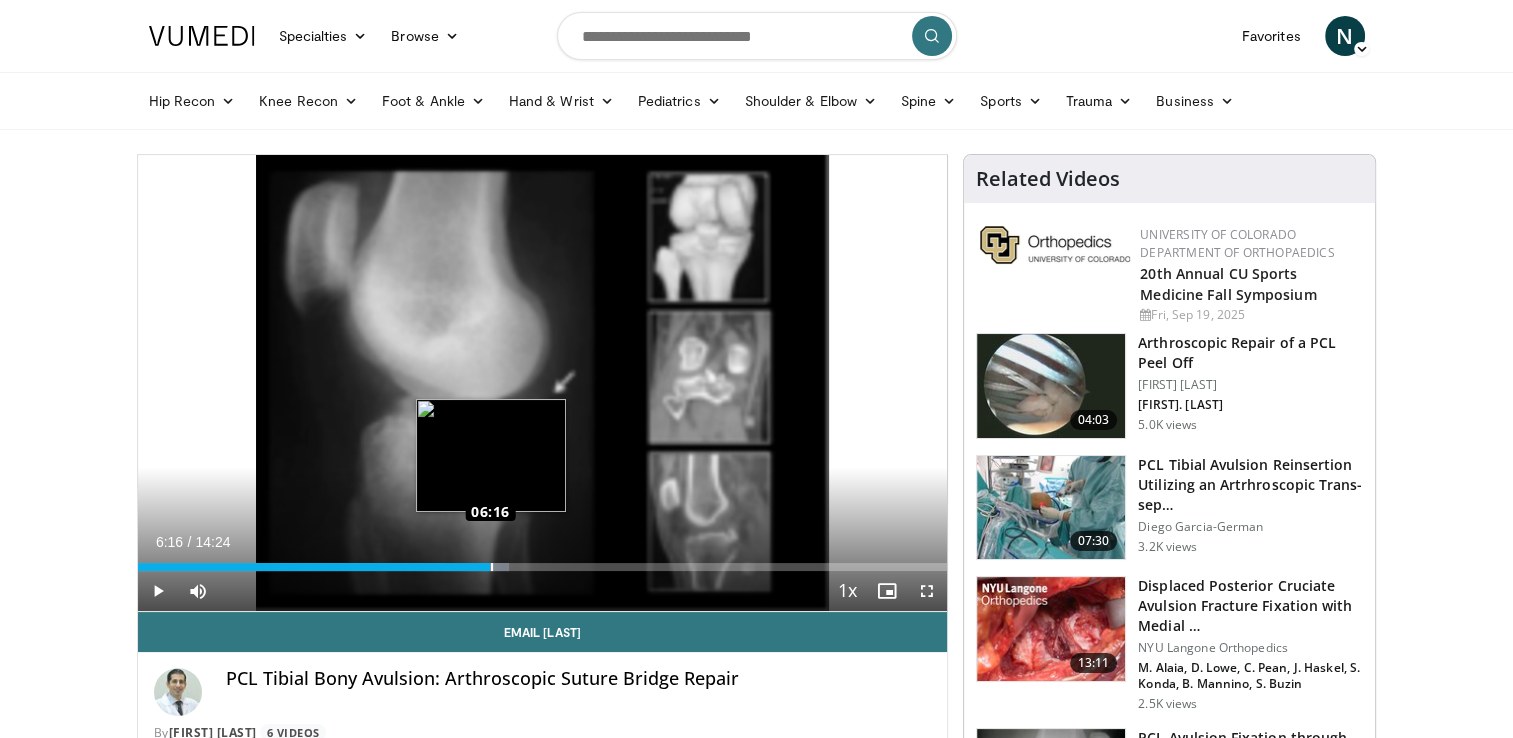 click on "Loaded :  45.91% 06:16 06:16" at bounding box center (543, 567) 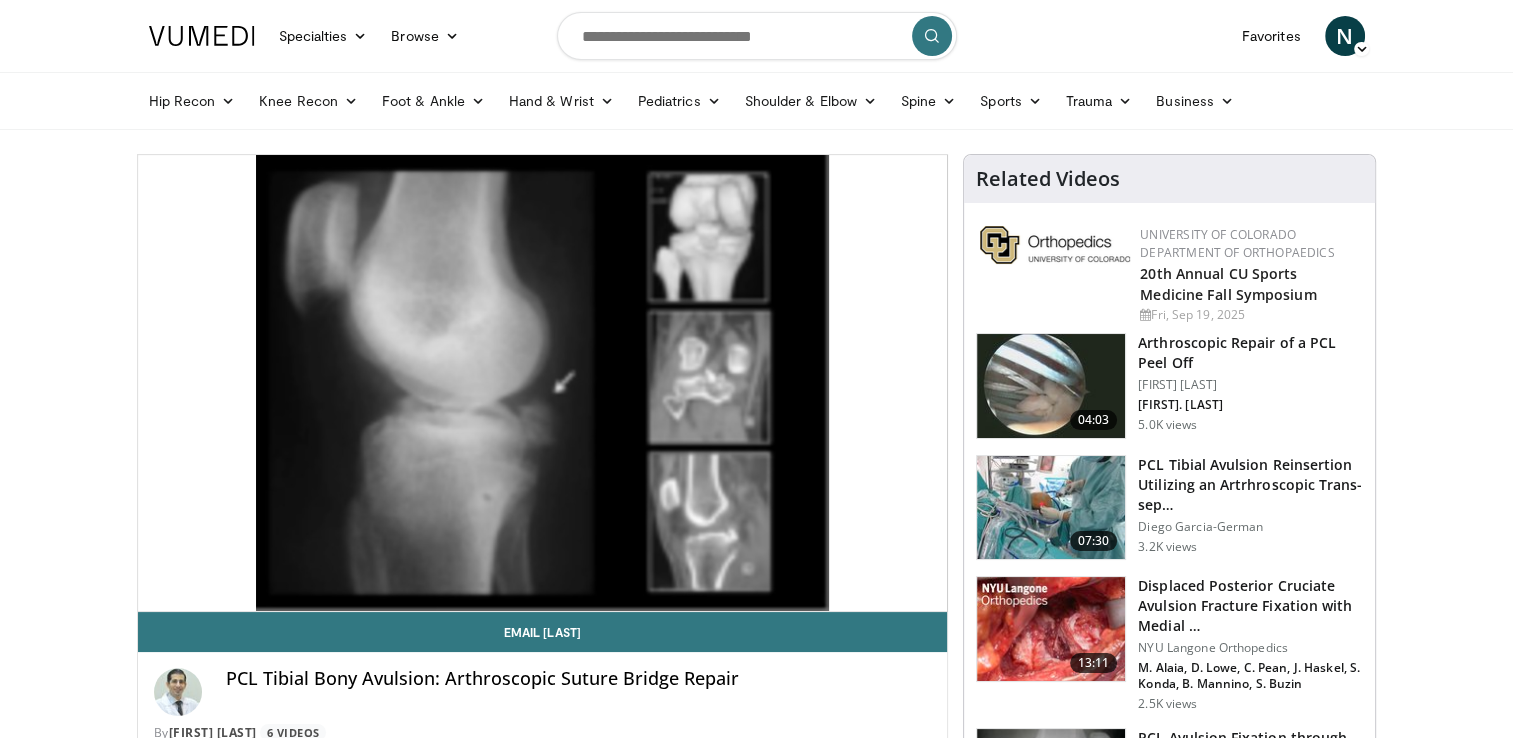click on "10 seconds
Tap to unmute" at bounding box center (543, 383) 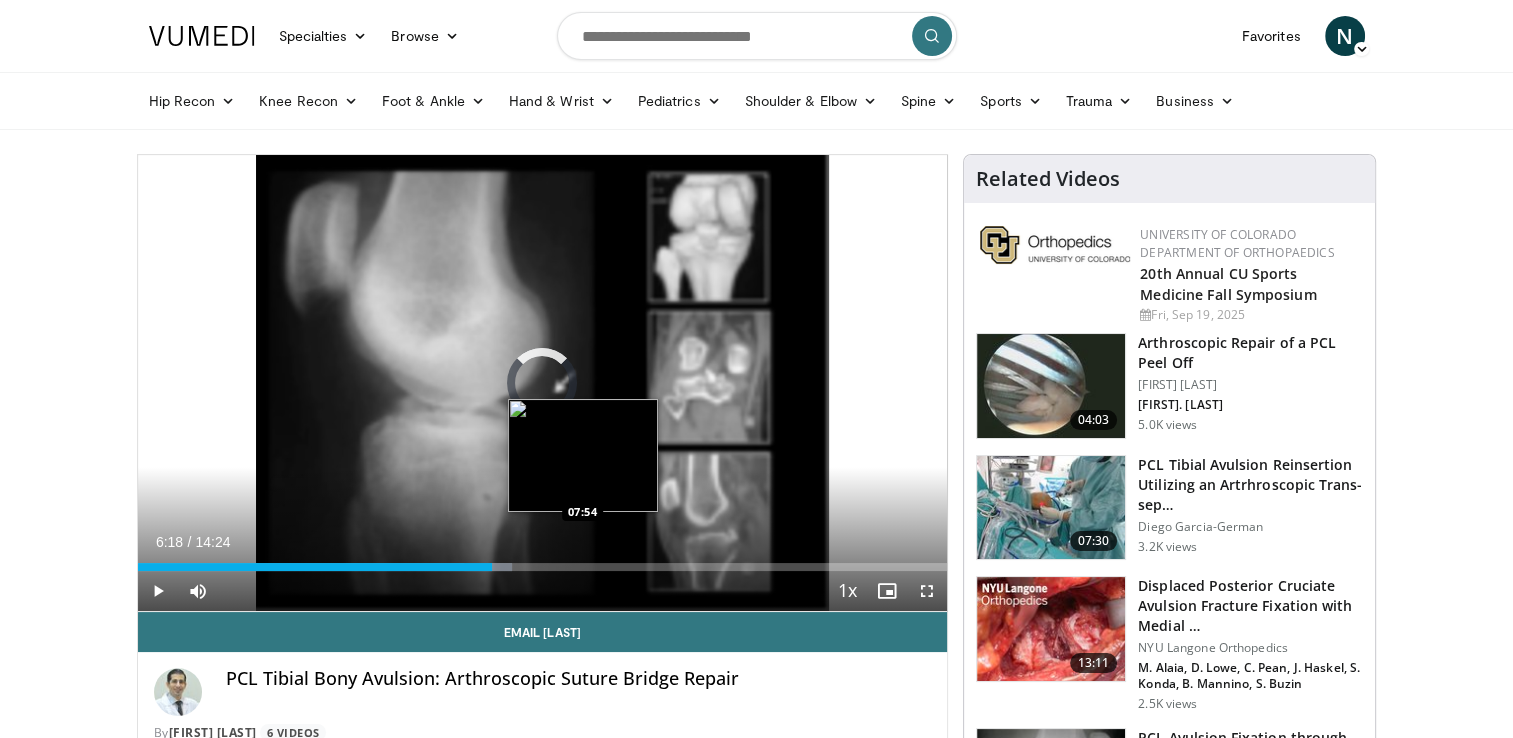 click on "Loaded :  46.29% 06:18 07:54" at bounding box center [543, 561] 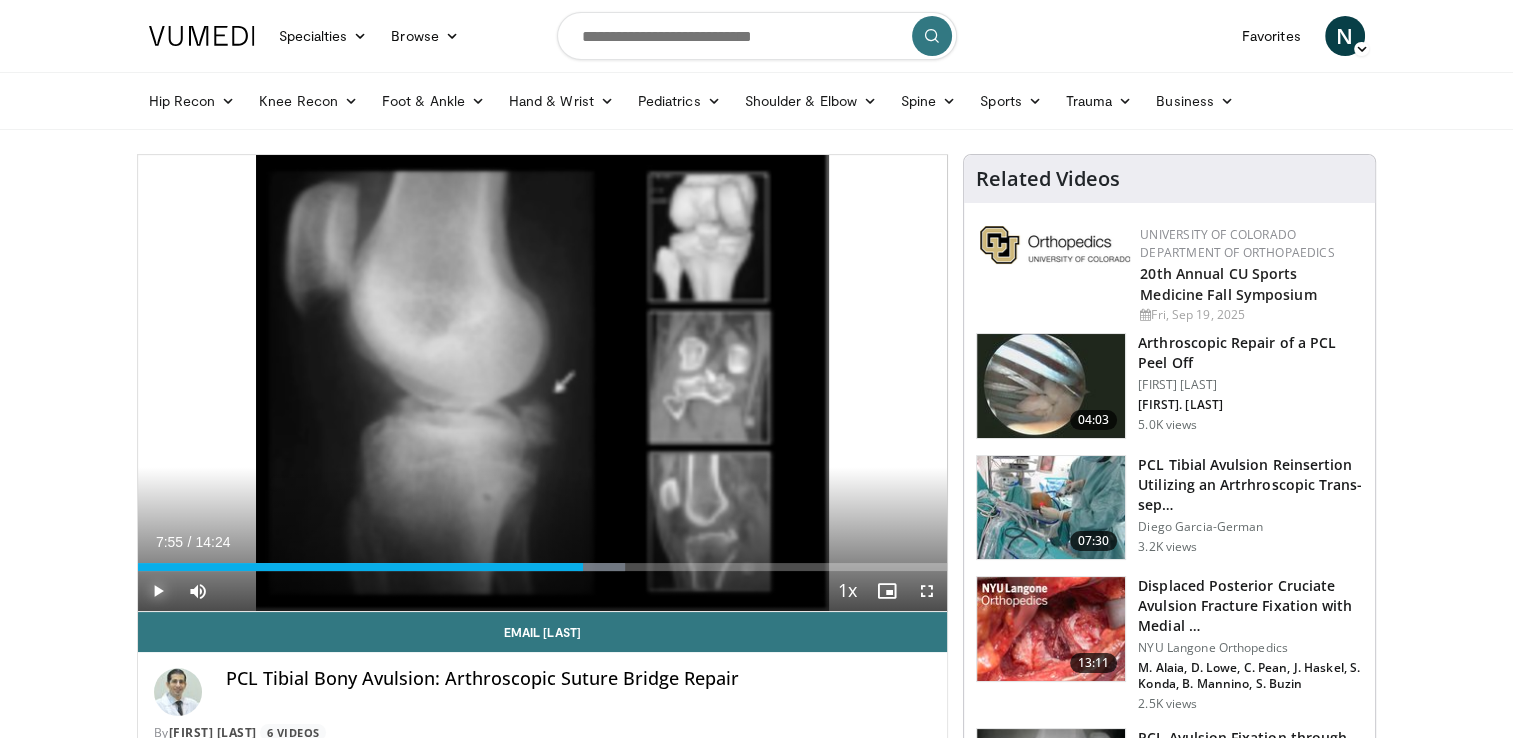 click at bounding box center (158, 591) 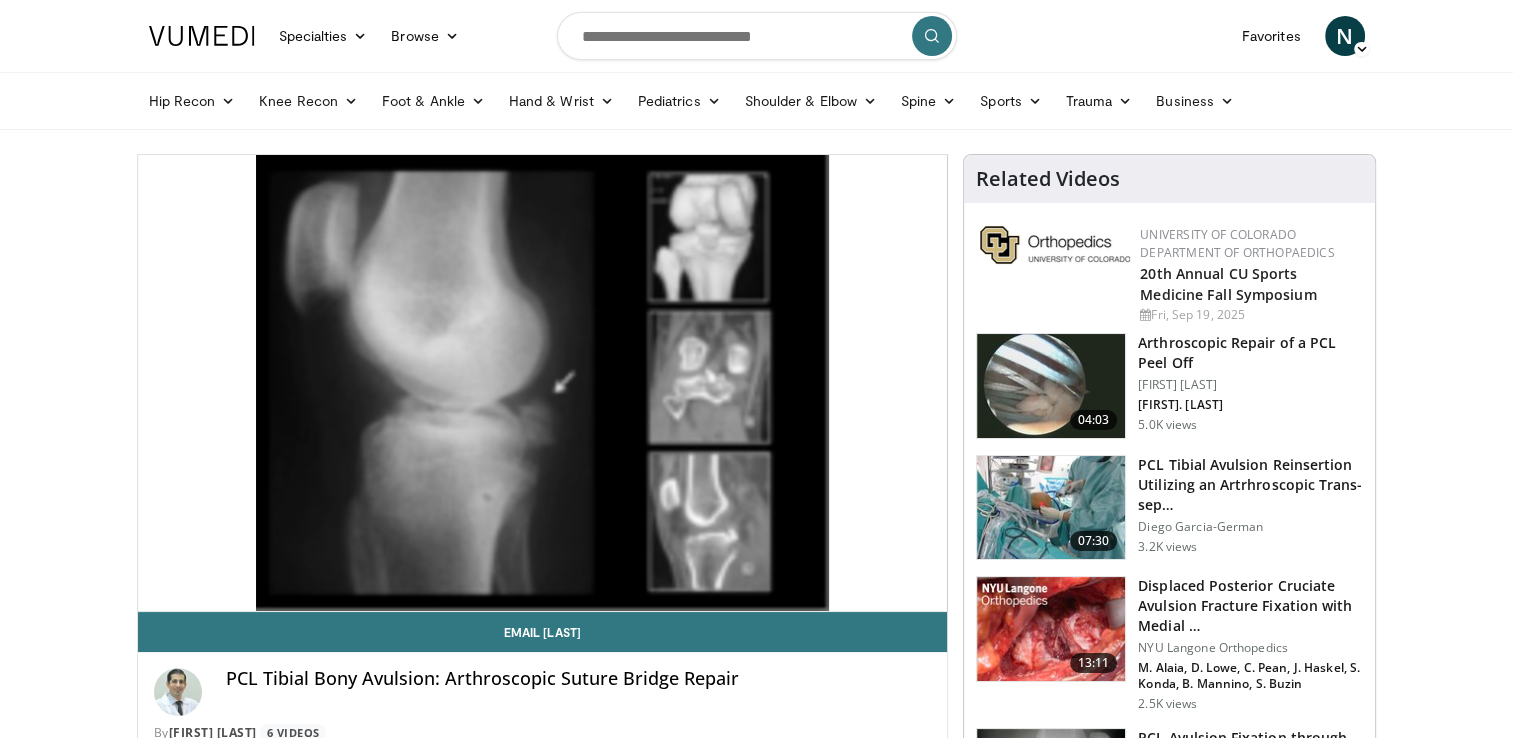 scroll, scrollTop: 645, scrollLeft: 0, axis: vertical 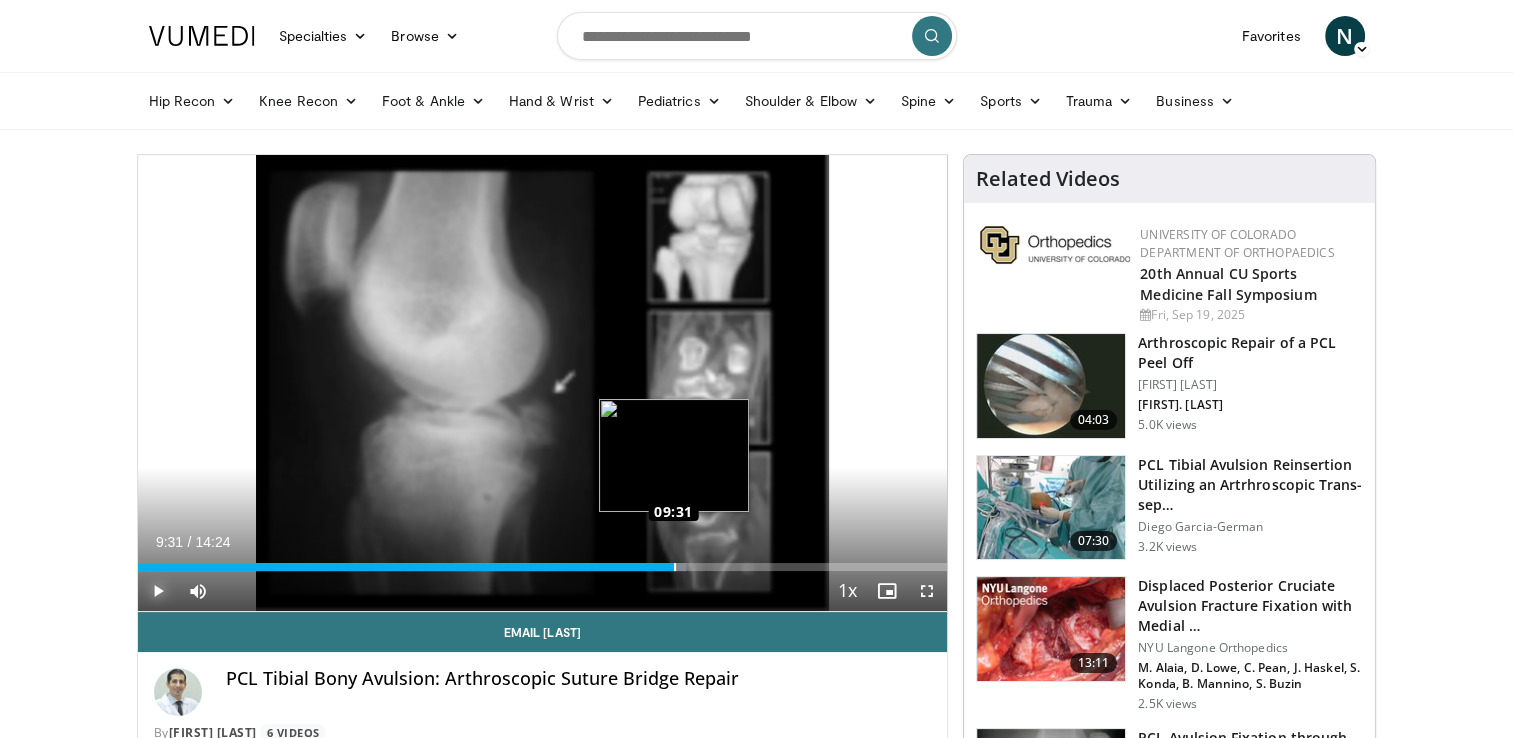click on "Loaded :  67.73% 08:43 09:31" at bounding box center [543, 567] 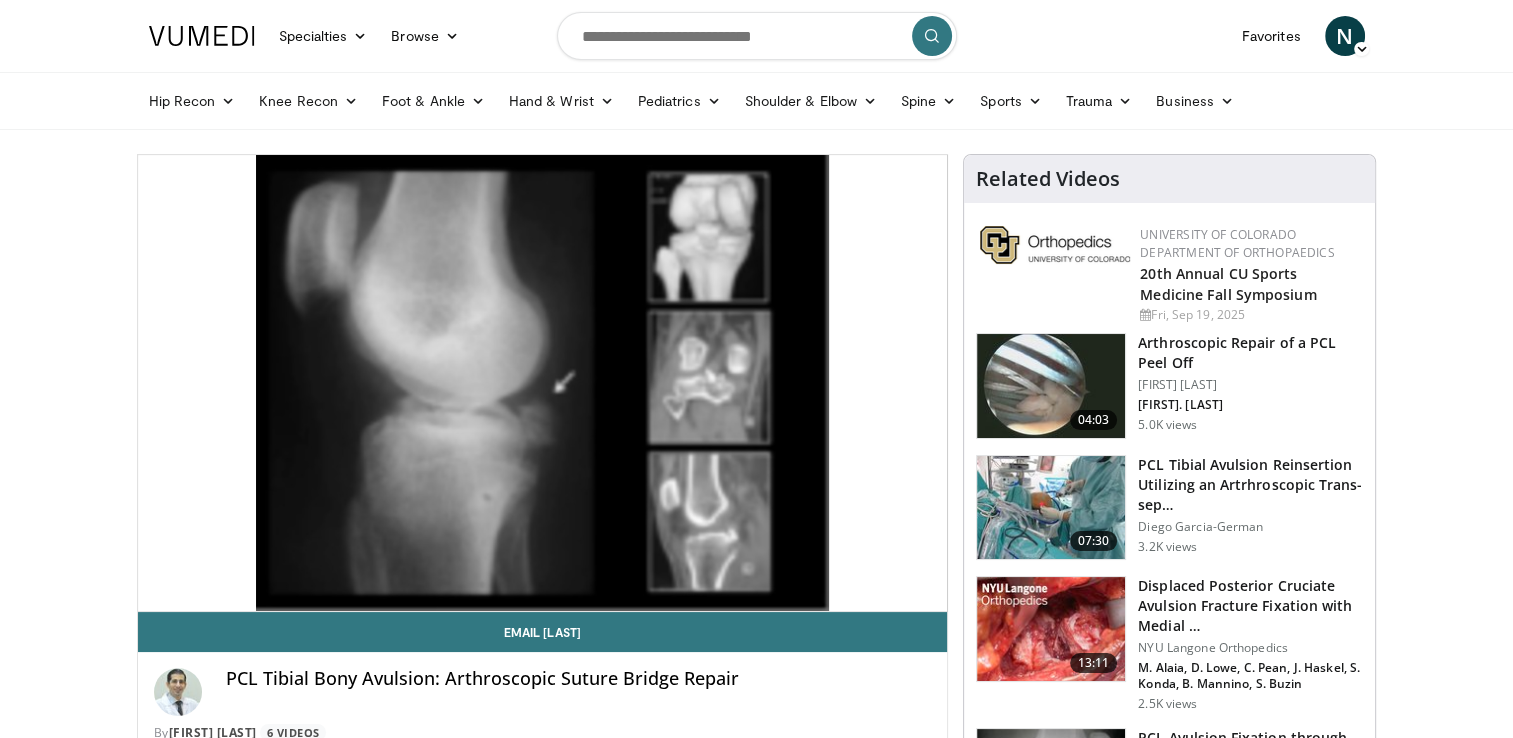 click on "**********" at bounding box center [543, 383] 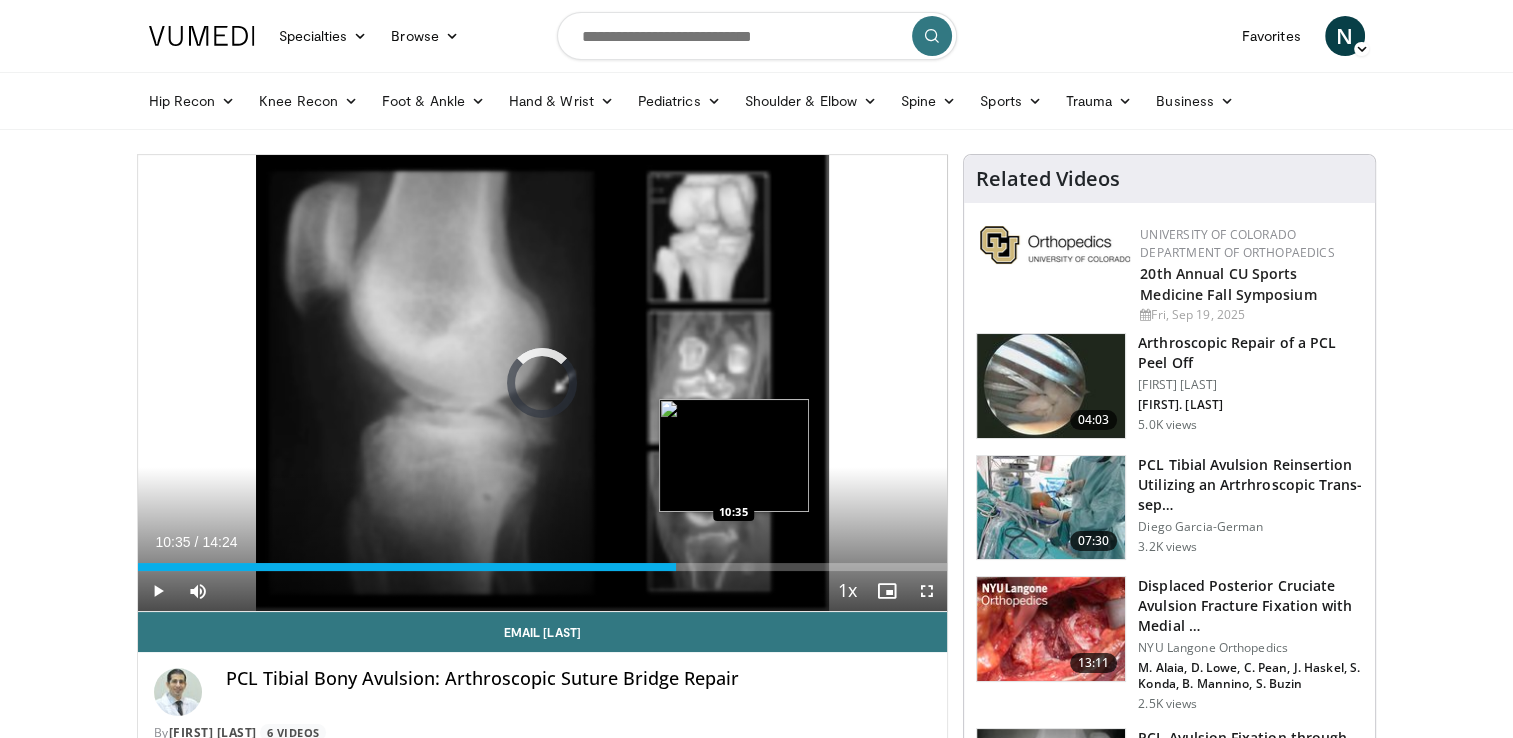 click on "Loaded :  0.00% 10:35 10:35" at bounding box center [543, 561] 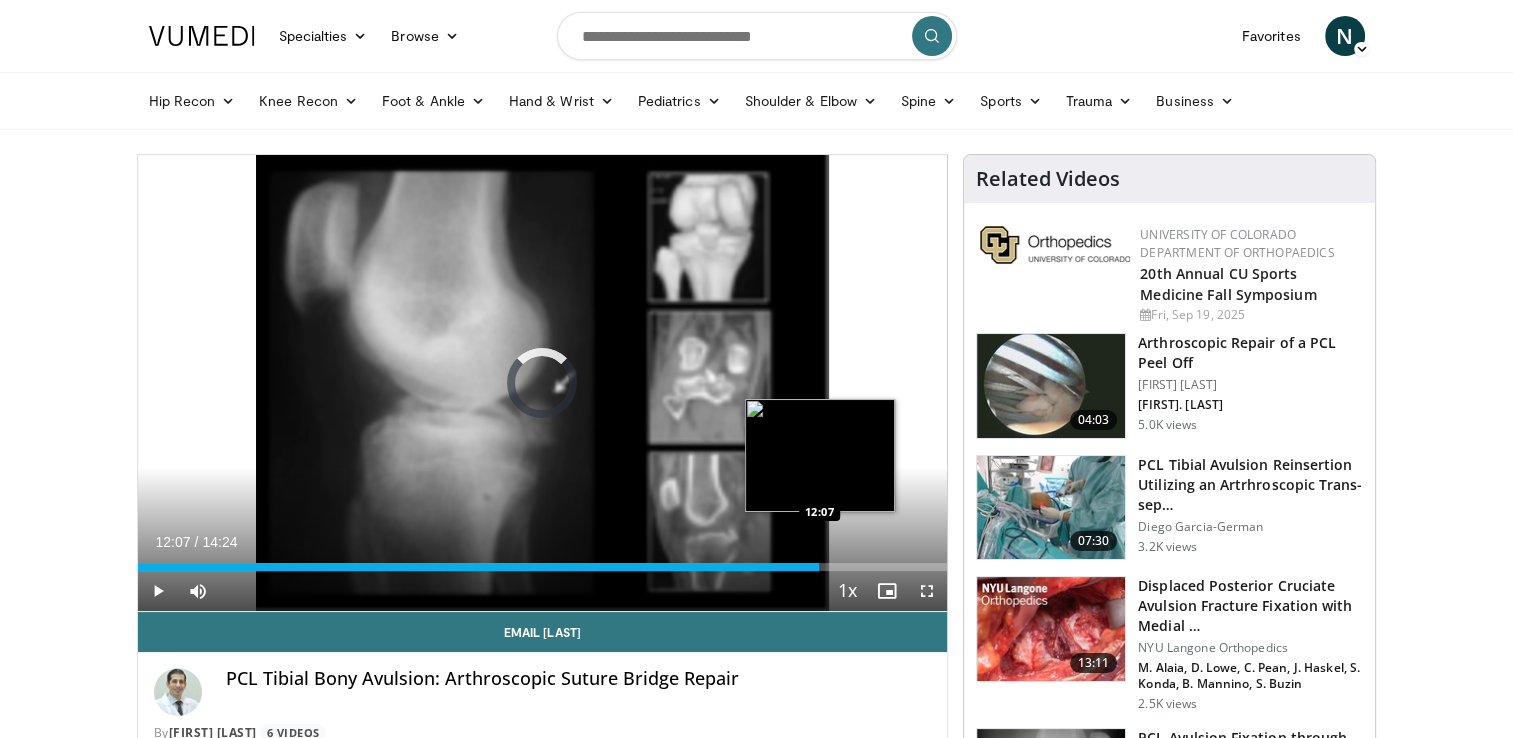 click on "Loaded :  76.39% 12:07 12:07" at bounding box center [543, 567] 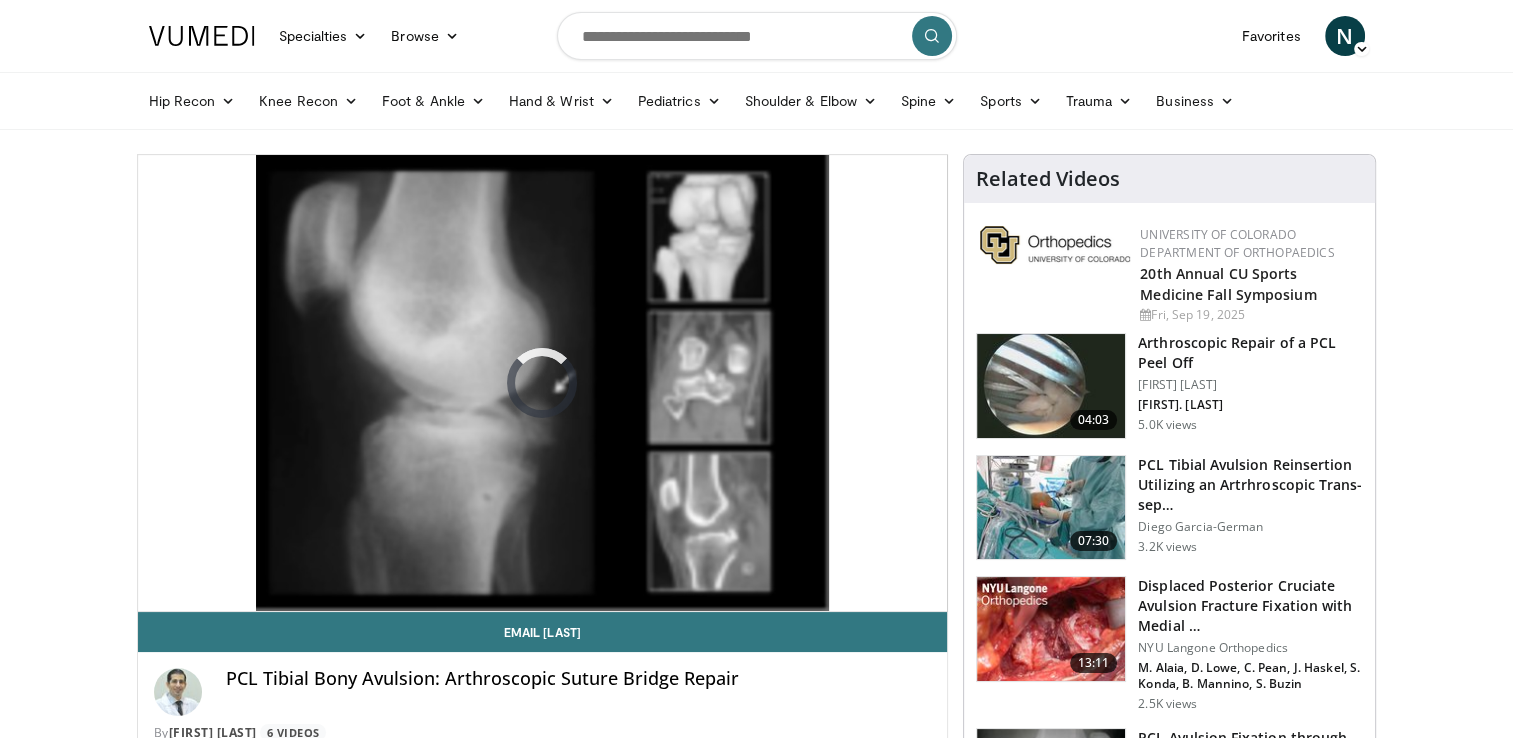 click on "**********" at bounding box center [543, 383] 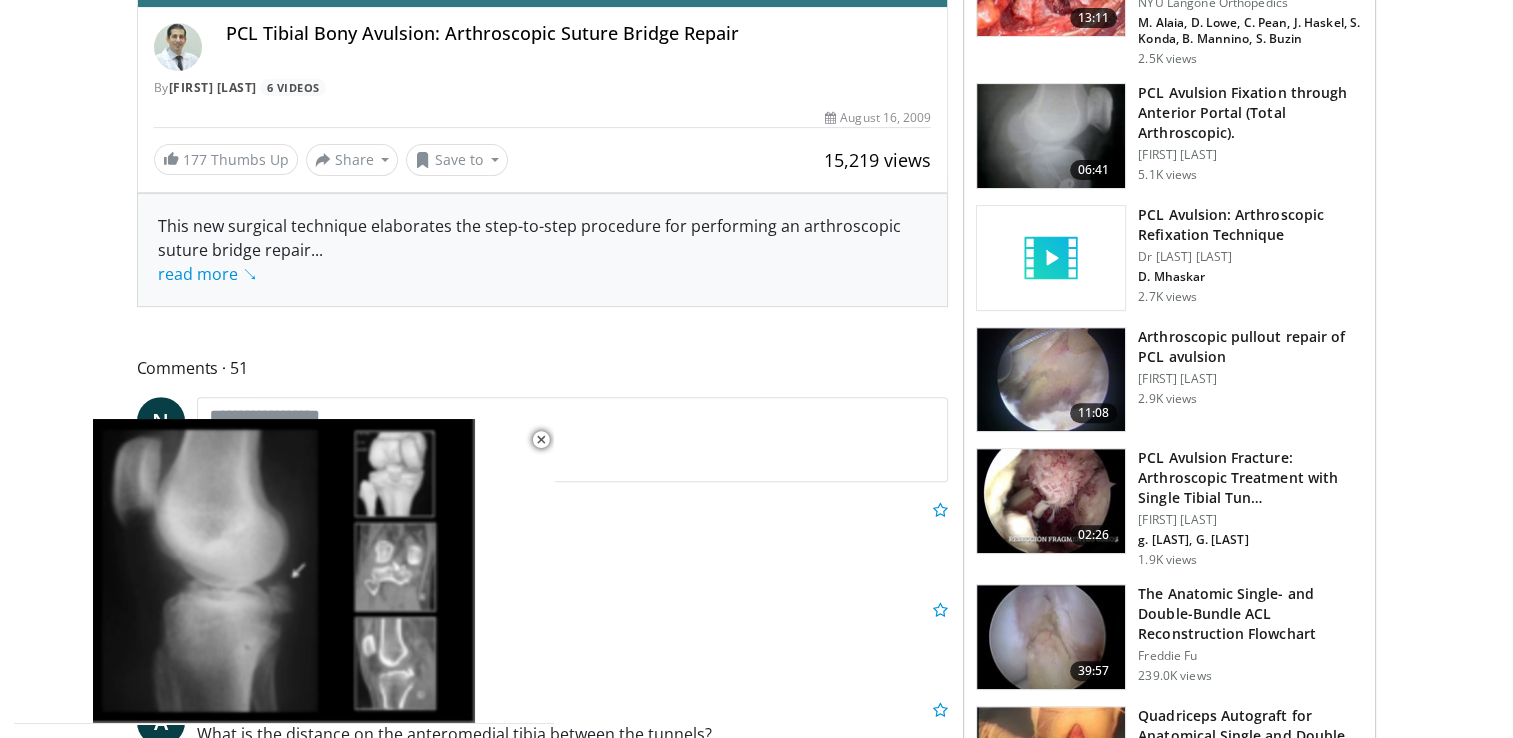 scroll, scrollTop: 1291, scrollLeft: 0, axis: vertical 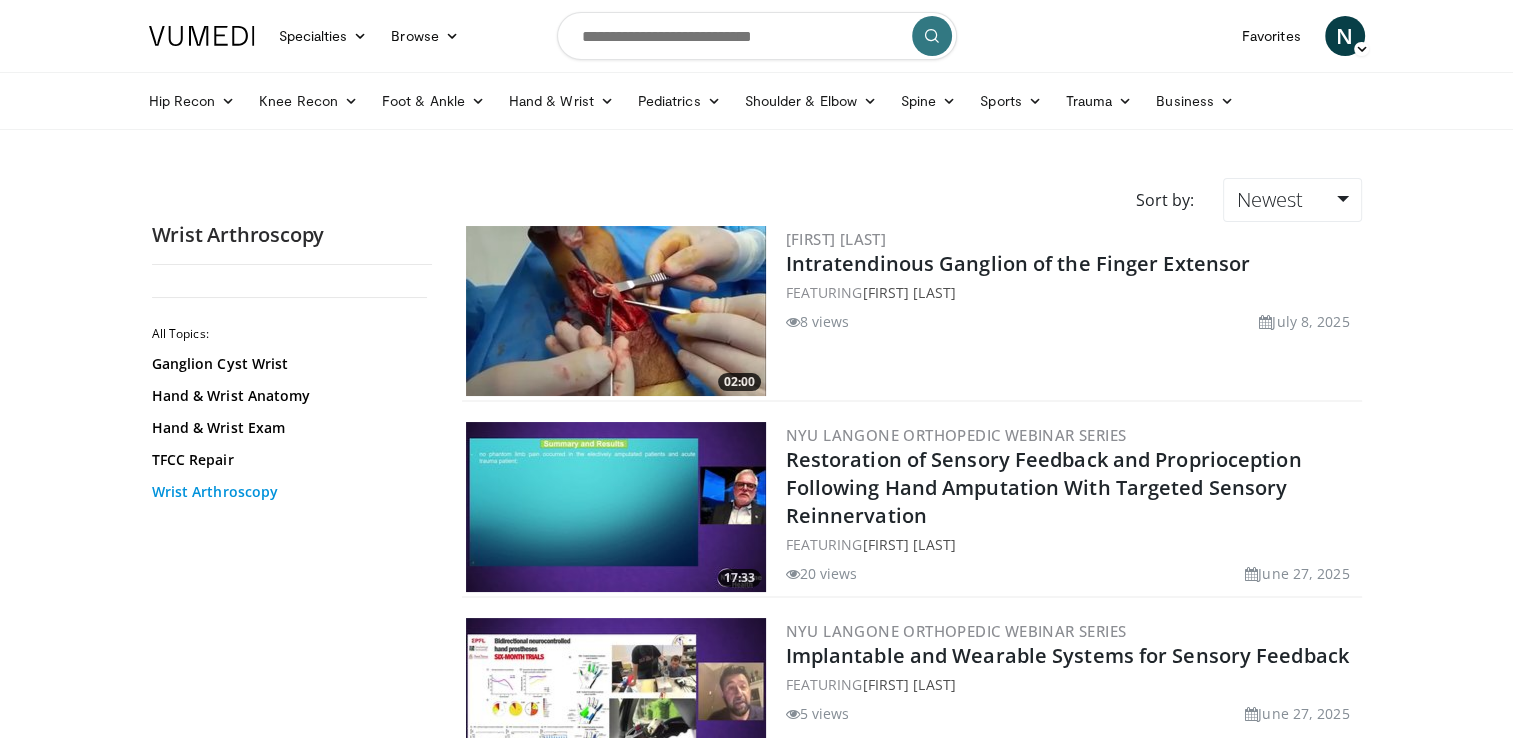 click on "Wrist Arthroscopy" at bounding box center [287, 492] 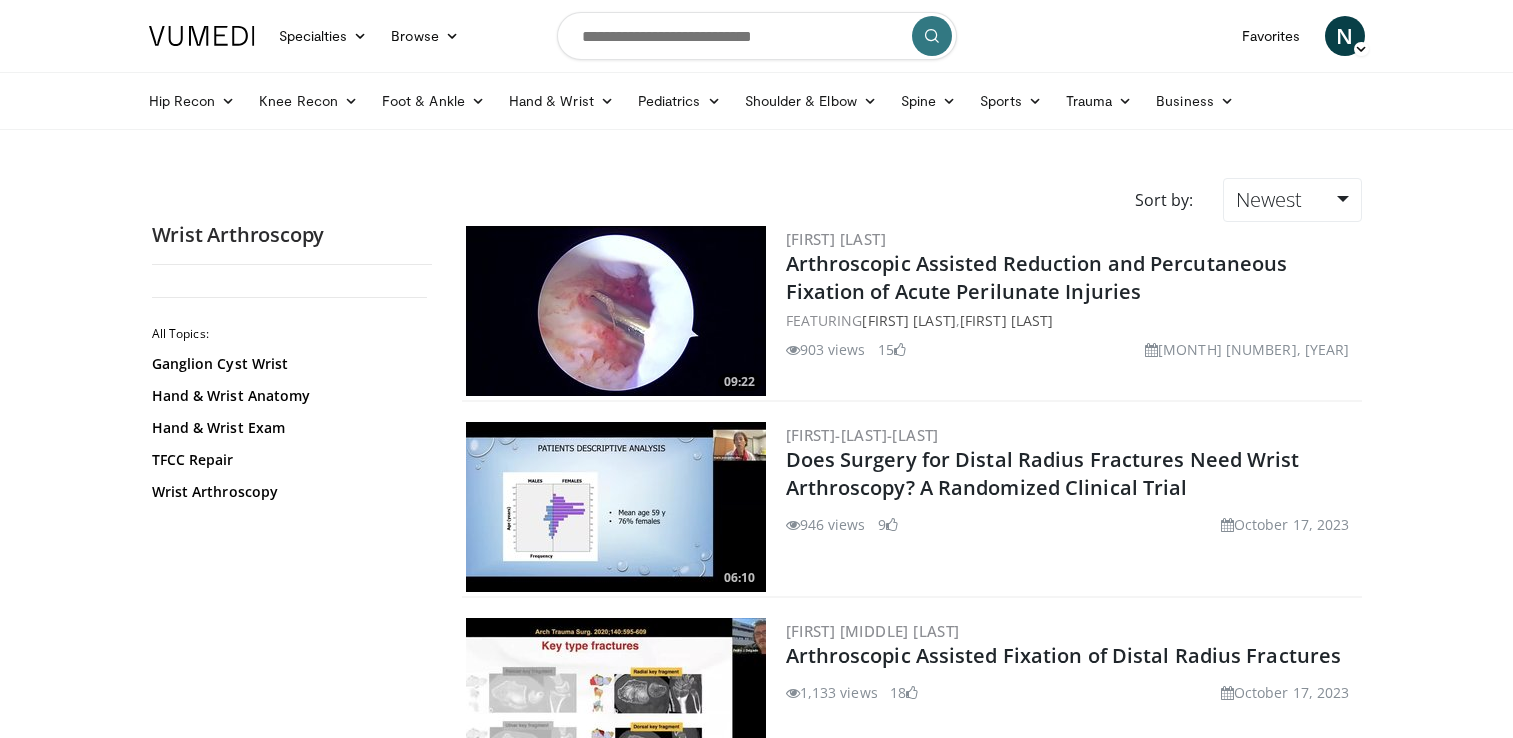 scroll, scrollTop: 0, scrollLeft: 0, axis: both 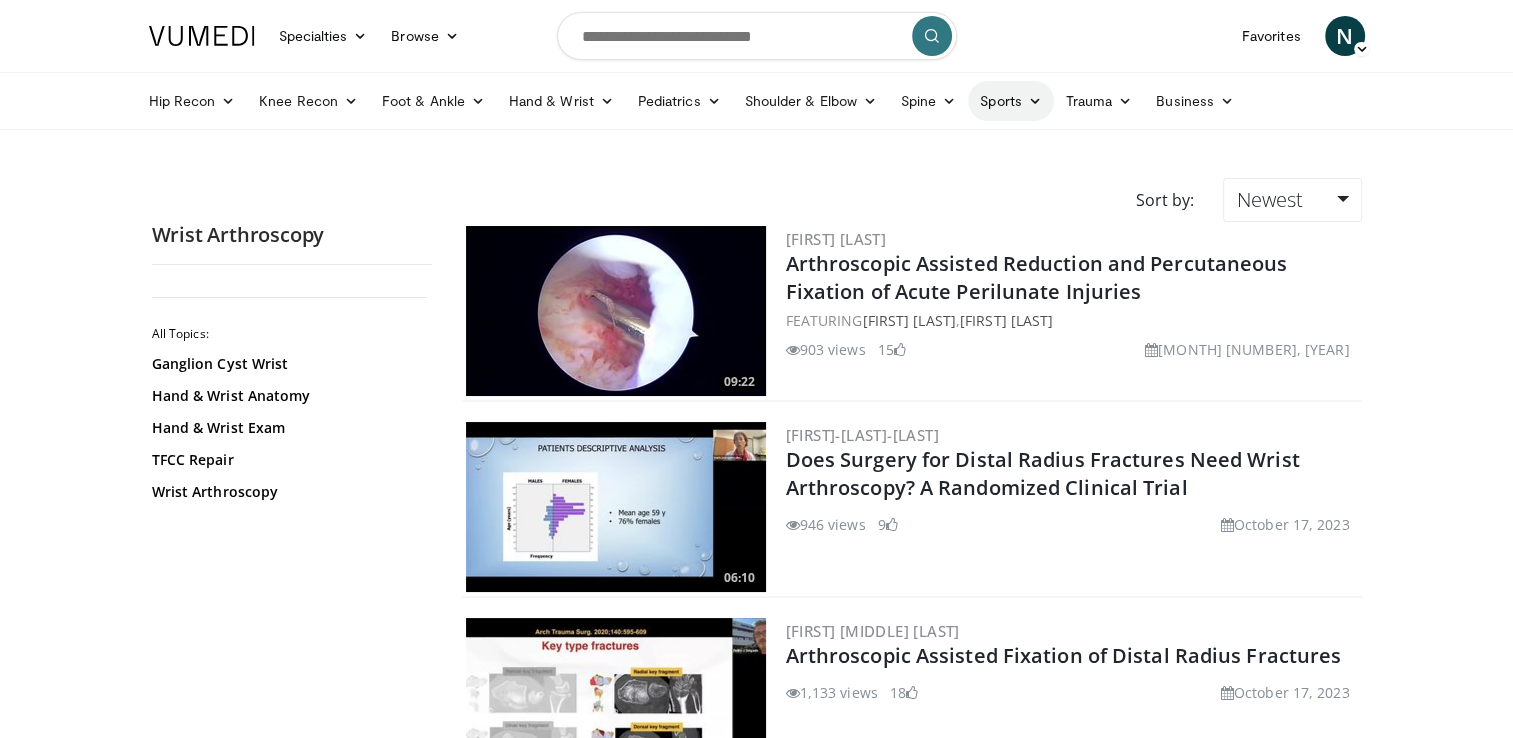 click at bounding box center (1035, 101) 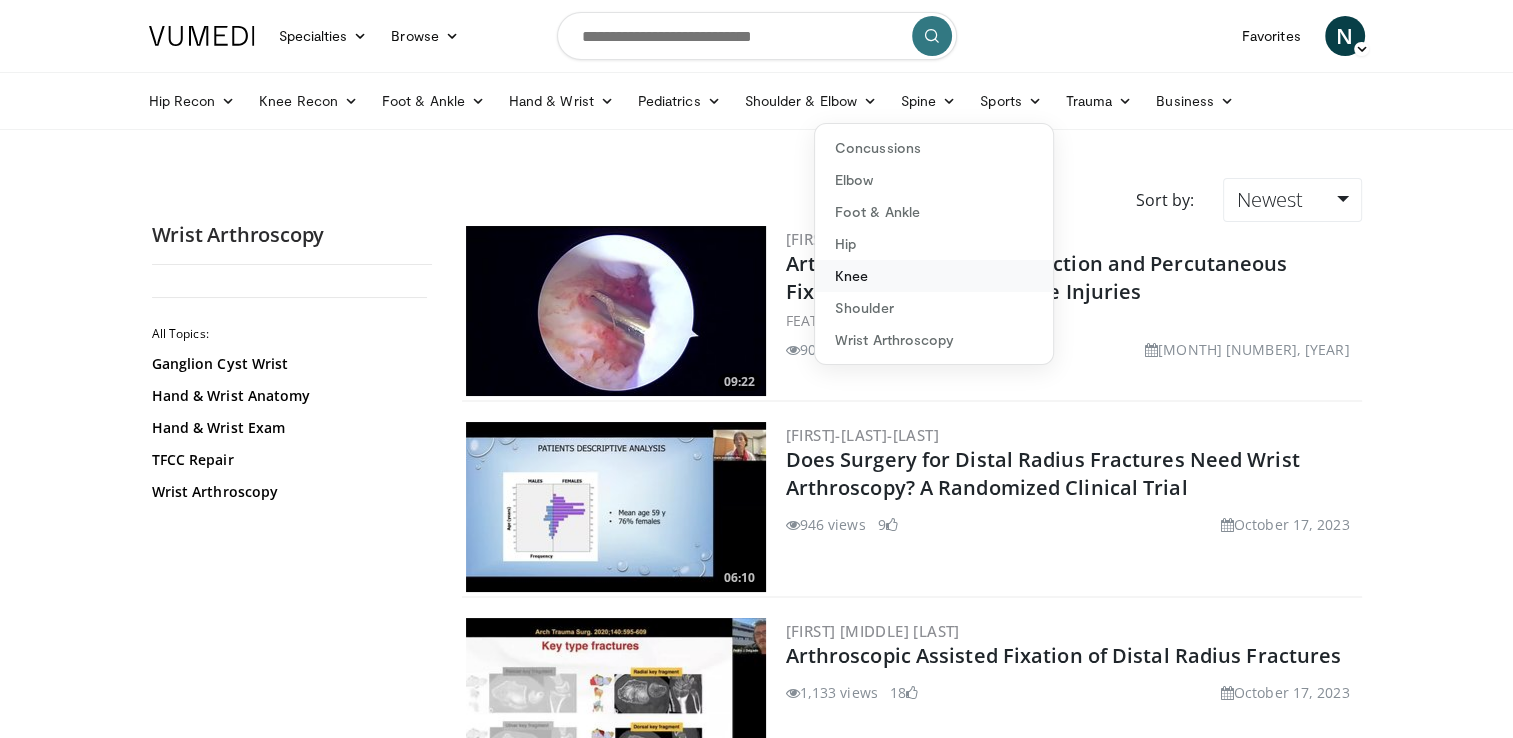 click on "Knee" at bounding box center [934, 276] 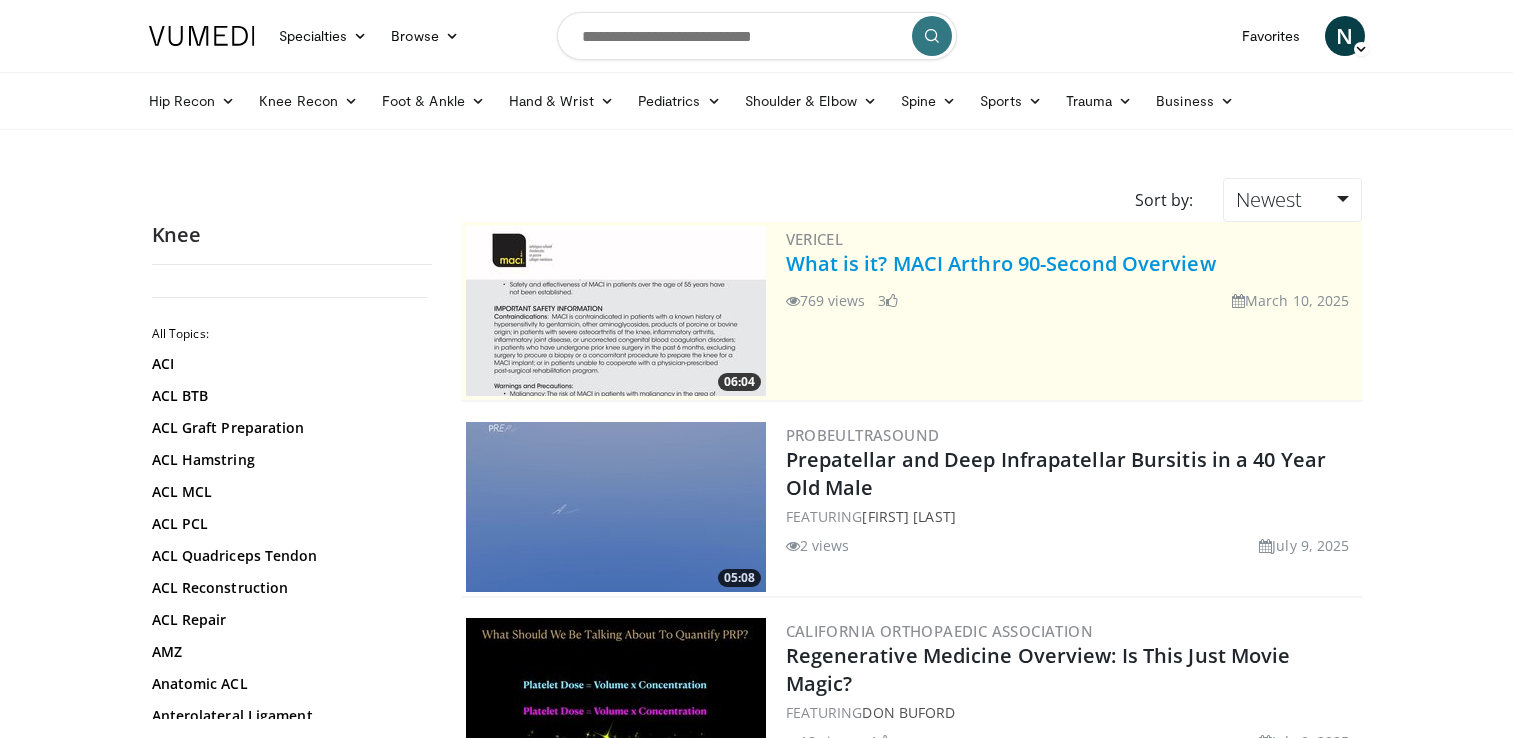 scroll, scrollTop: 0, scrollLeft: 0, axis: both 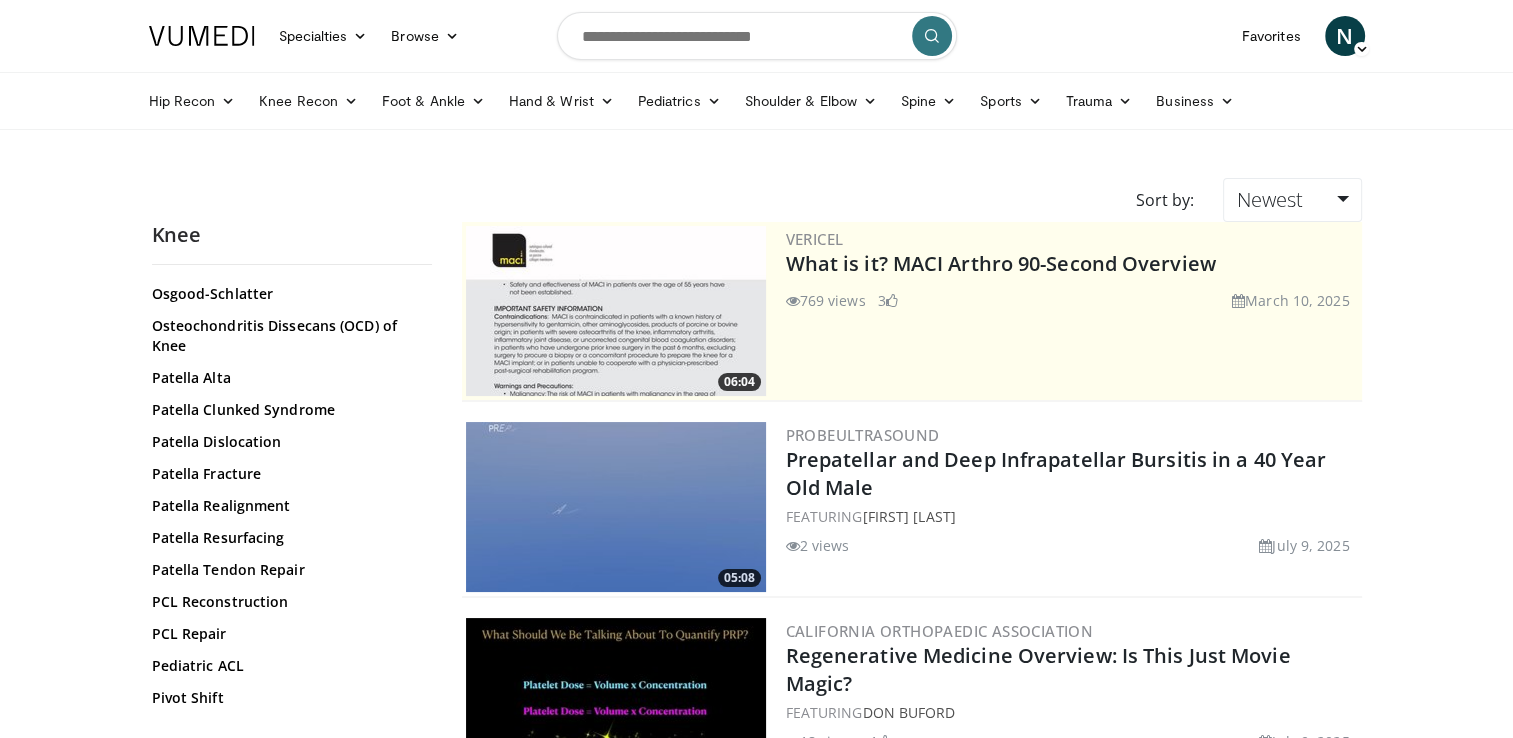 click on "All Topics:
ACI
ACL BTB
ACL Graft Preparation
ACL Hamstring
ACL MCL
ACL PCL
ACL Quadriceps Tendon
ACL Reconstruction
ACL Repair
AMZ
Anatomic ACL
Anterolateral Ligament
Arthroscopy For Knee Arthritis
Biologics for Knee
BTB Harvest
Cartilage
Cartilage Repair
Chondromalacia Patella
Chondroplasty
Diagnostic Knee Arthroscopy
Distal Femoral Osteotomy
Double Bundle ACL
Elmslie
Hamstring Harvest
Hamstring Repair" at bounding box center (292, -165) 